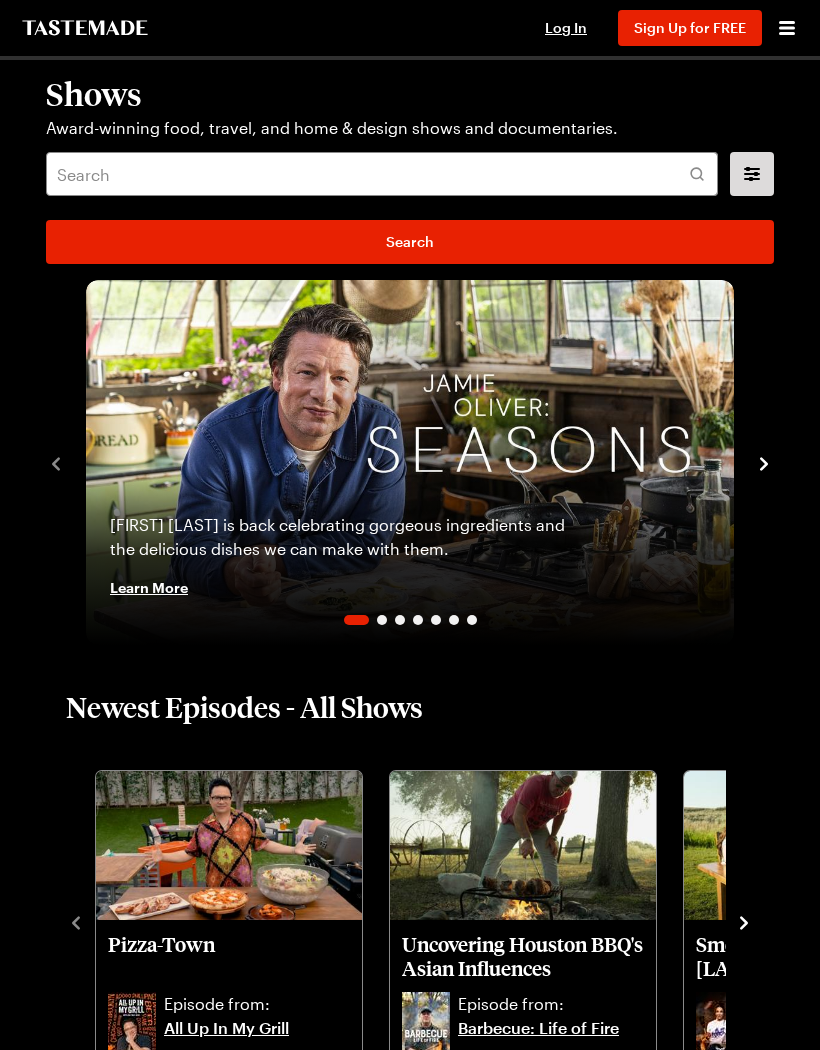scroll, scrollTop: 0, scrollLeft: 0, axis: both 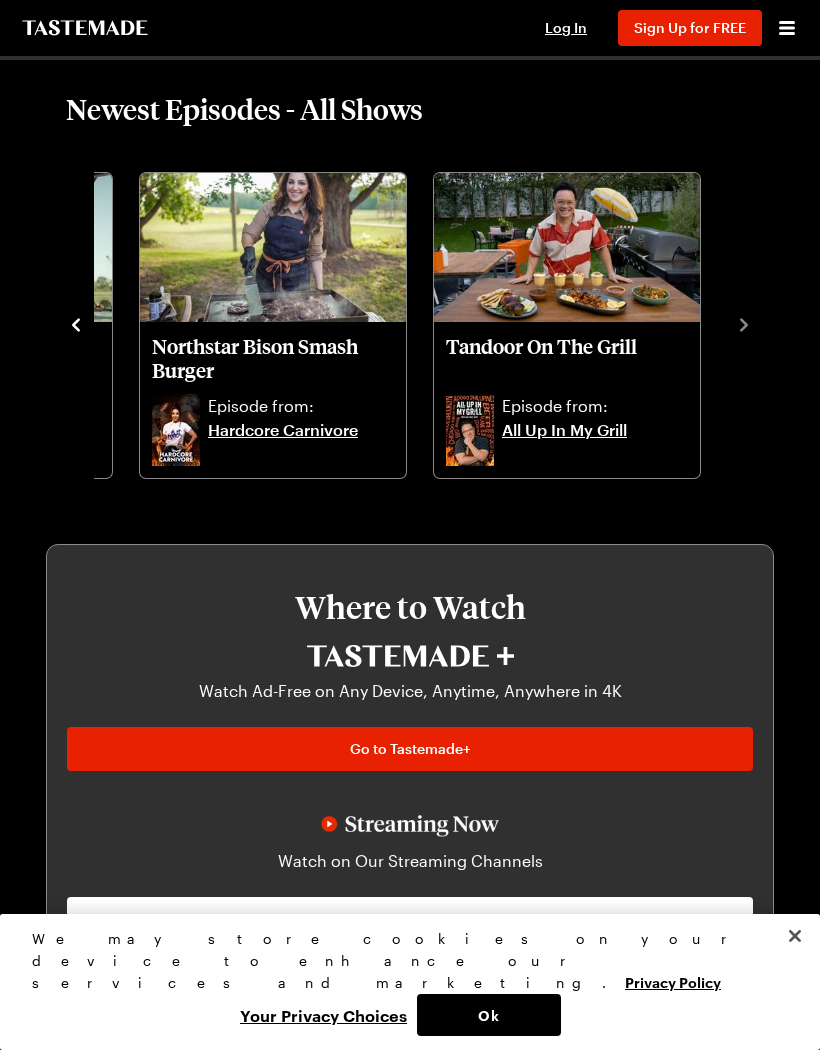 click on "Tandoor On The Grill Episode from: All Up In My Grill" at bounding box center [579, 324] 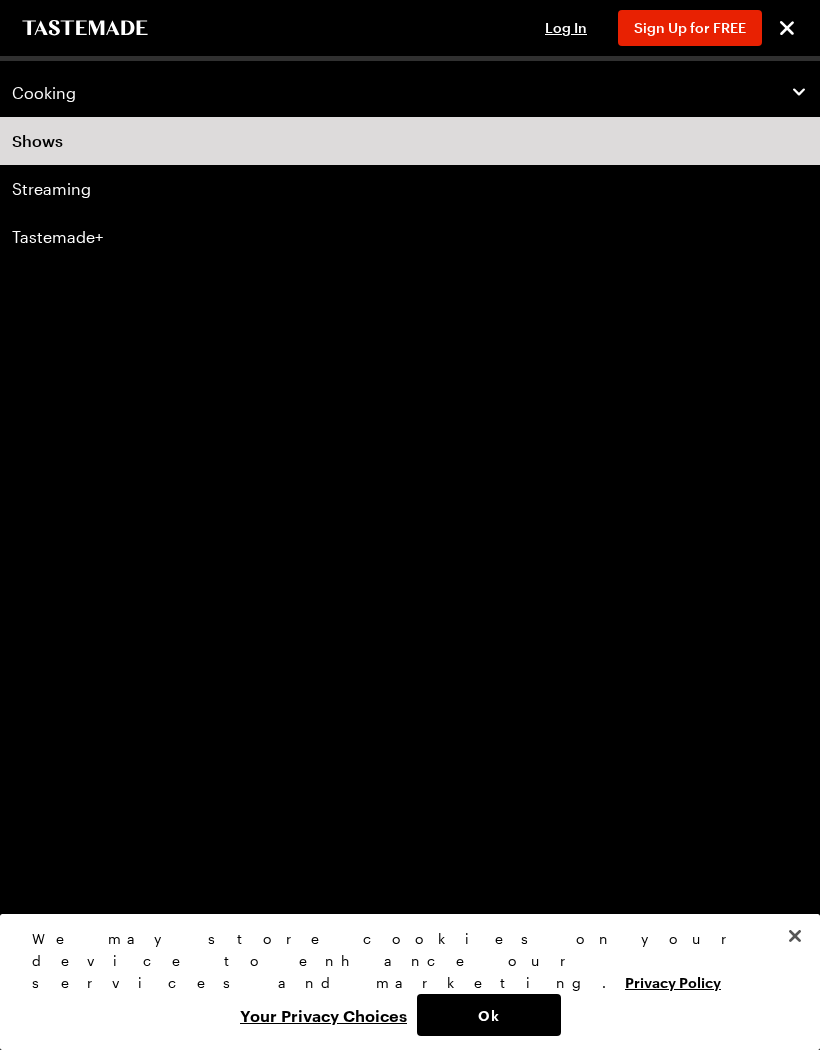 click on "Shows" at bounding box center [410, 141] 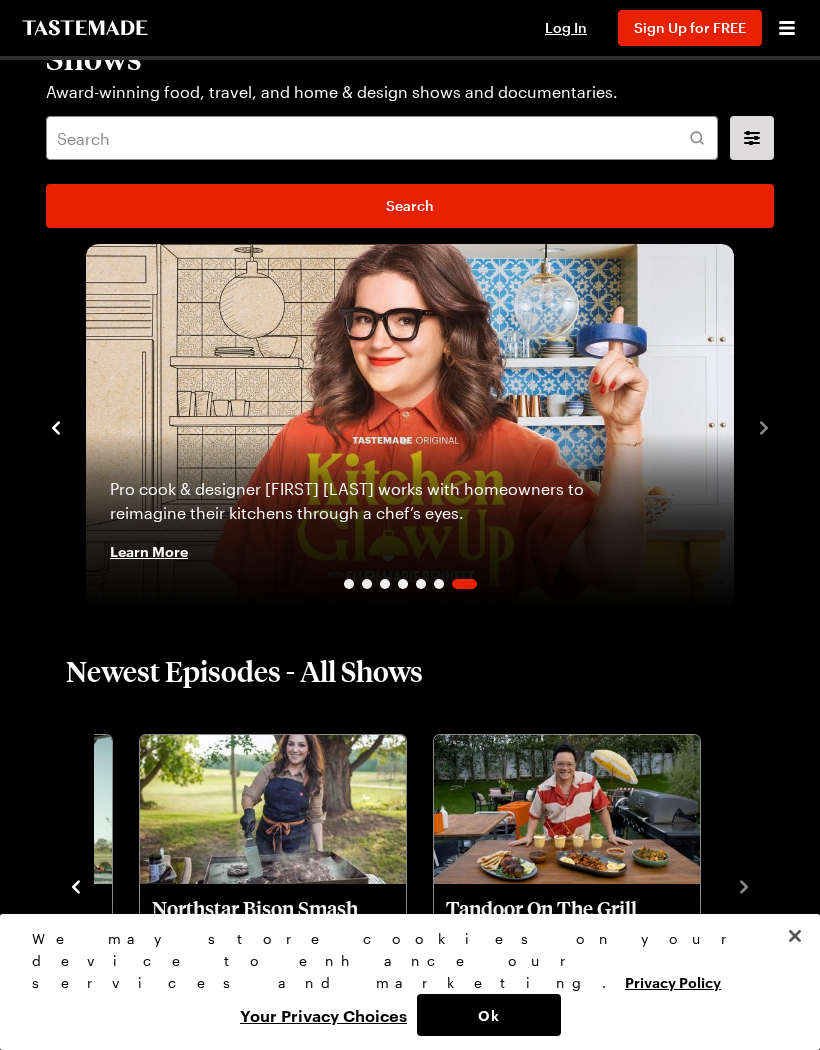 scroll, scrollTop: 35, scrollLeft: 0, axis: vertical 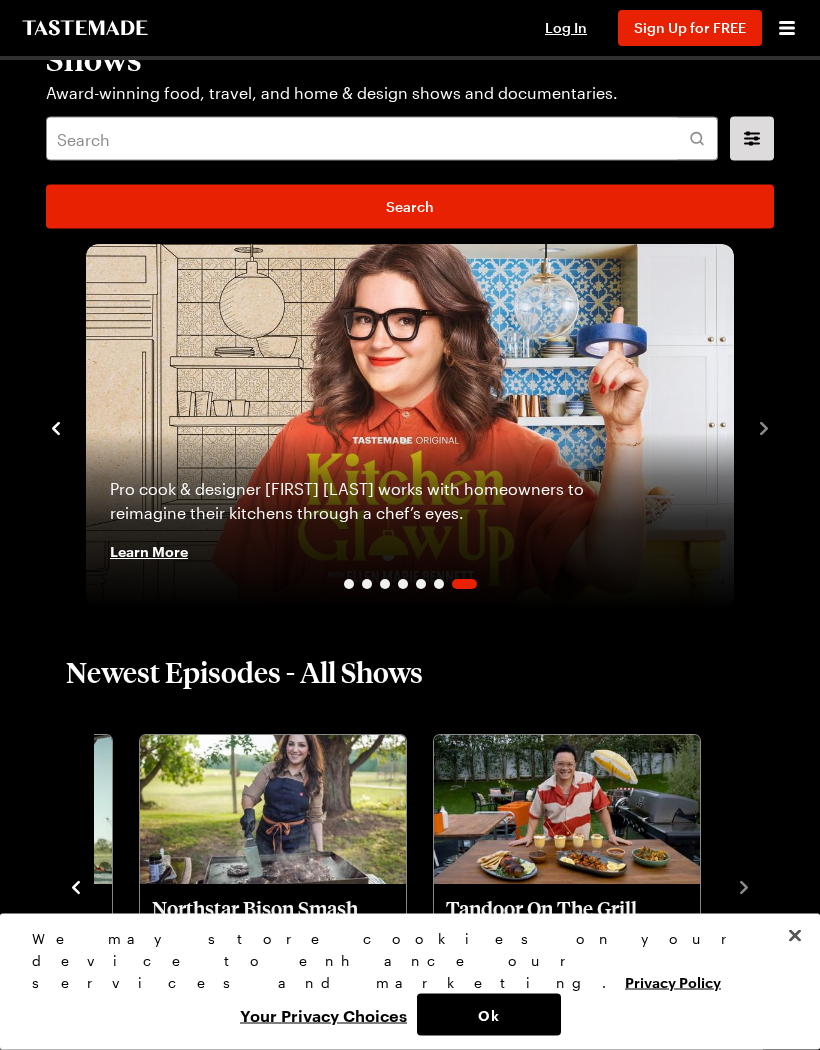 click on "Award-winning food, travel, and home & design shows and documentaries. [FIRST] [LAST] is back celebrating gorgeous ingredients and the delicious dishes we can make with them. Learn More Whether you’re a pro or just starting out, [FIRST] wants to arm you with the recipes to succeed in the kitchen. Learn More Tastemade's panel of comedians and food icons judge and debate today's top 100 iconic dishes as voted by YOU. Learn More An enchanting, fantasy-filled property series where [FIRST] snoops around incredible homes around the world. Learn More Chef [FIRST] [LAST] demystifies sourcing wild game and cooking gourmet food over an open fire. Learn More Step into [FIRST] [LAST]'s kitchen to discover vibrant, approachable dishes paired with her signature wit. Learn More Pro cook & designer [FIRST] [LAST] works with homeowners to reimagine their kitchens through a chef’s eyes. Learn More" at bounding box center [410, 427] 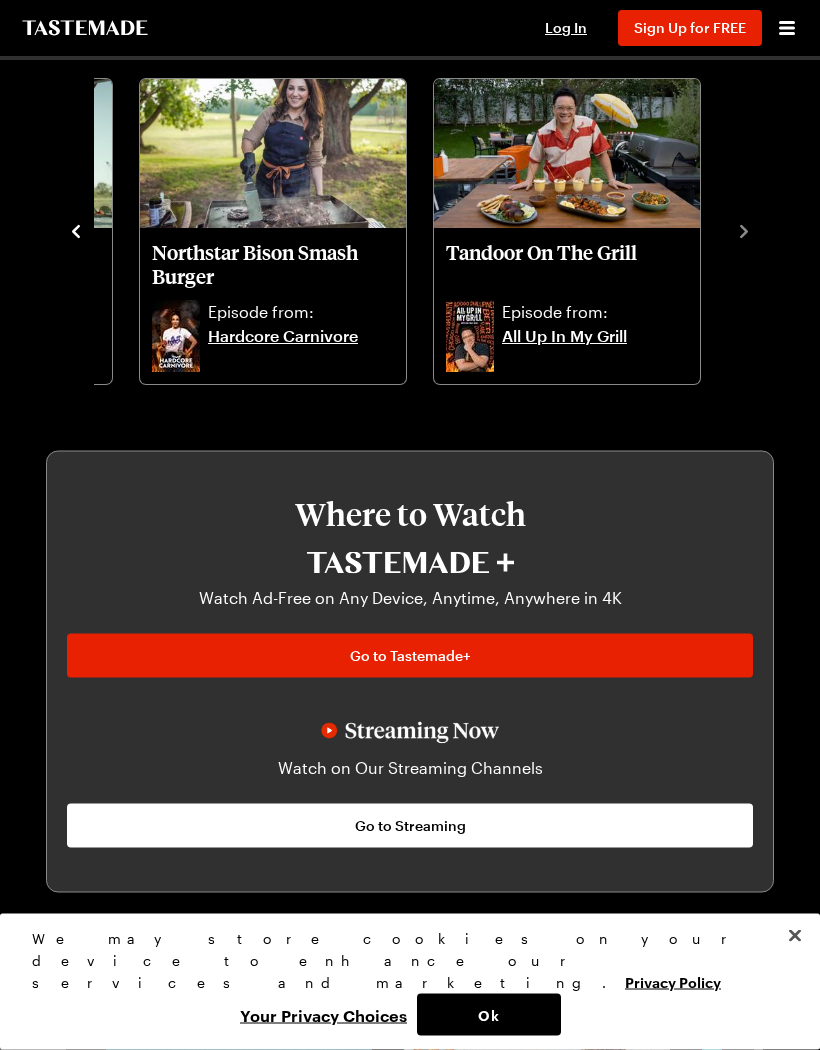 scroll, scrollTop: 692, scrollLeft: 0, axis: vertical 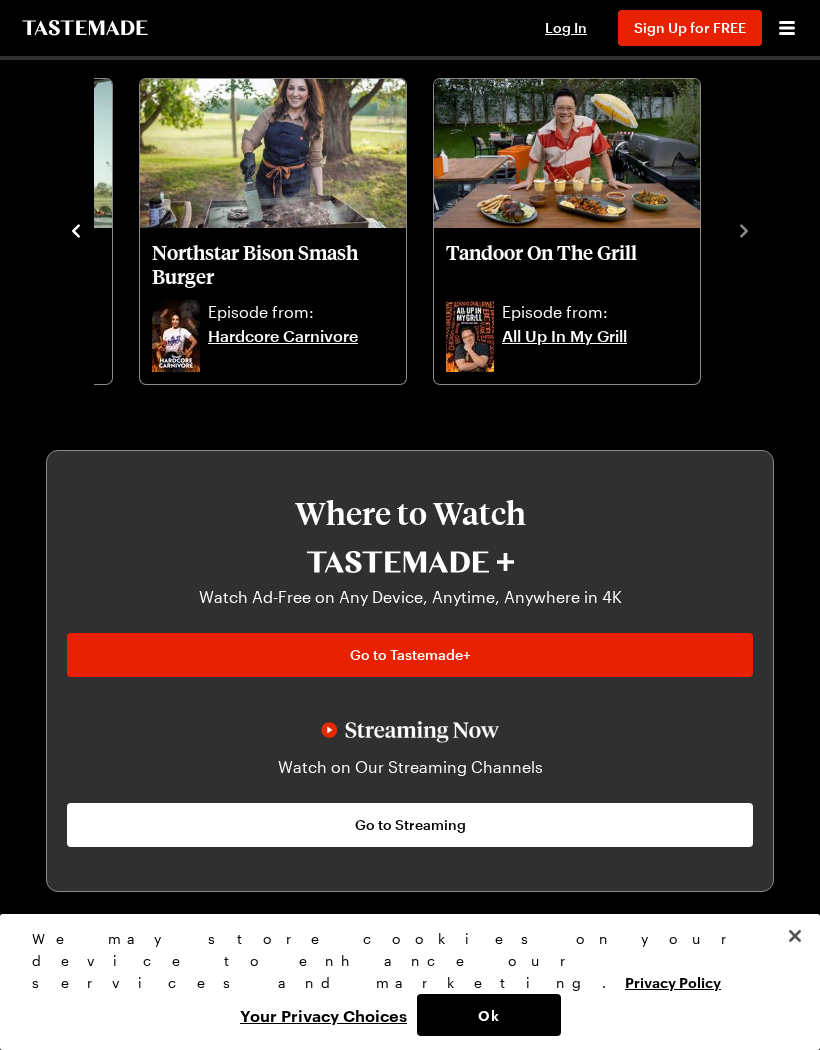 click at bounding box center [795, 936] 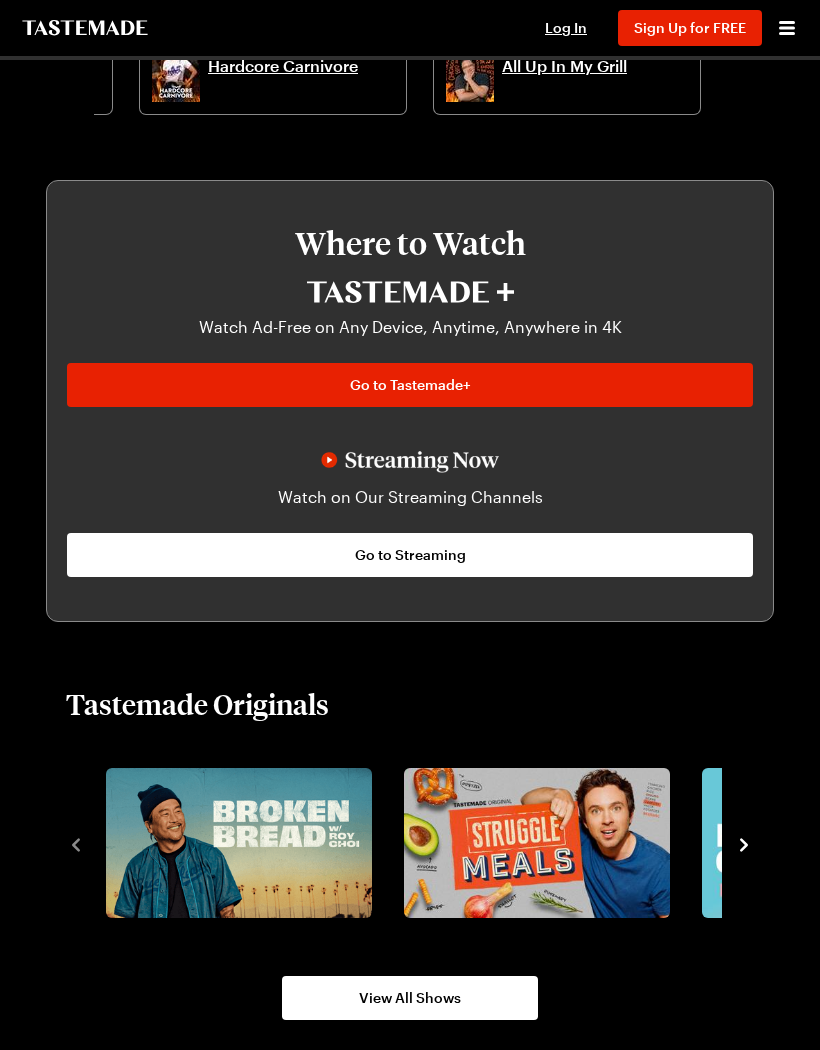 scroll, scrollTop: 964, scrollLeft: 0, axis: vertical 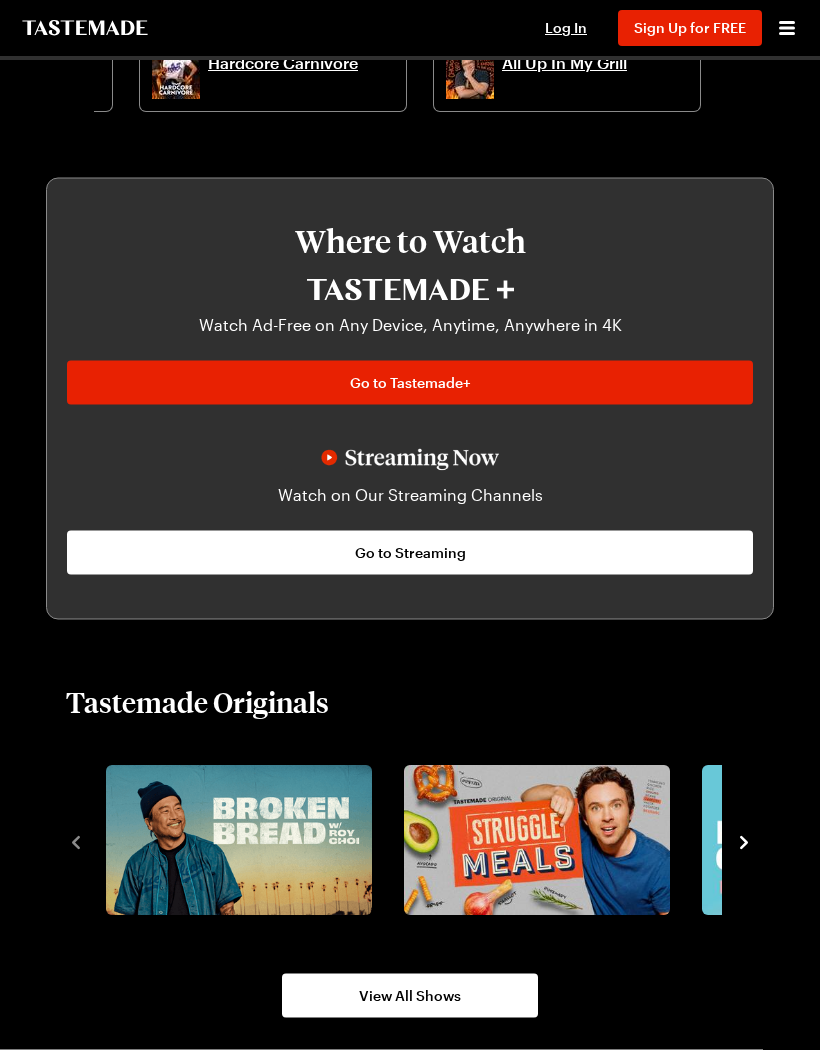 click 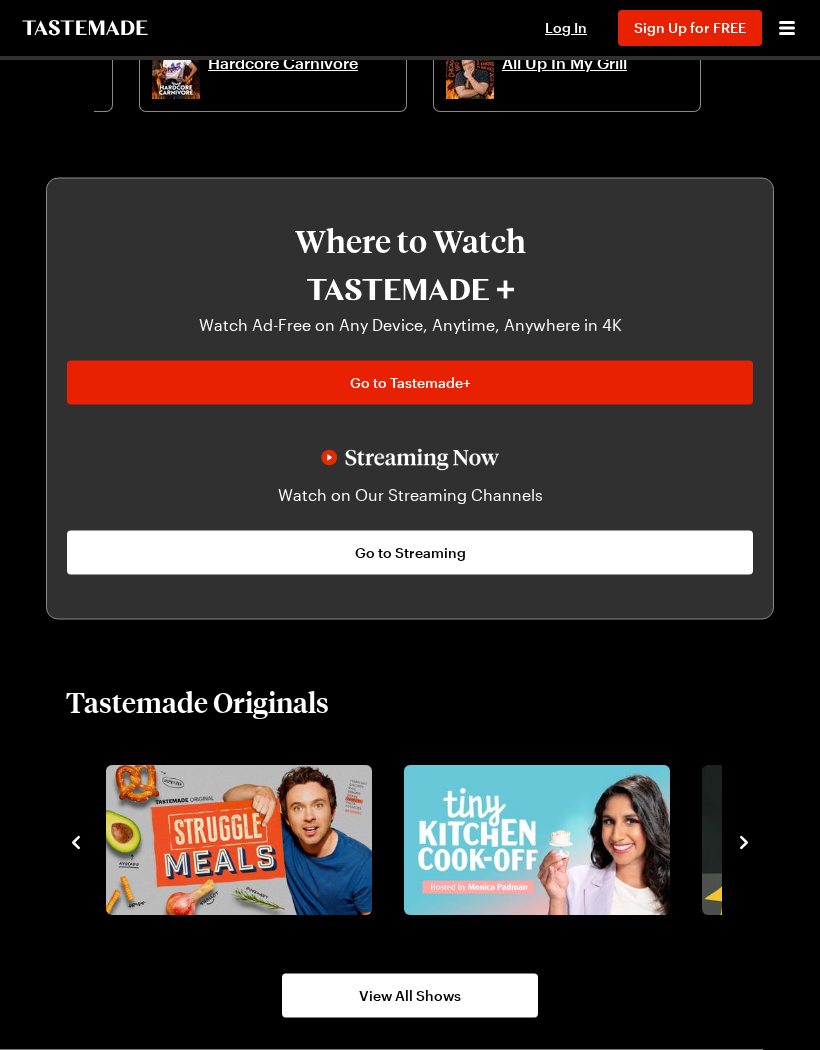scroll, scrollTop: 965, scrollLeft: 0, axis: vertical 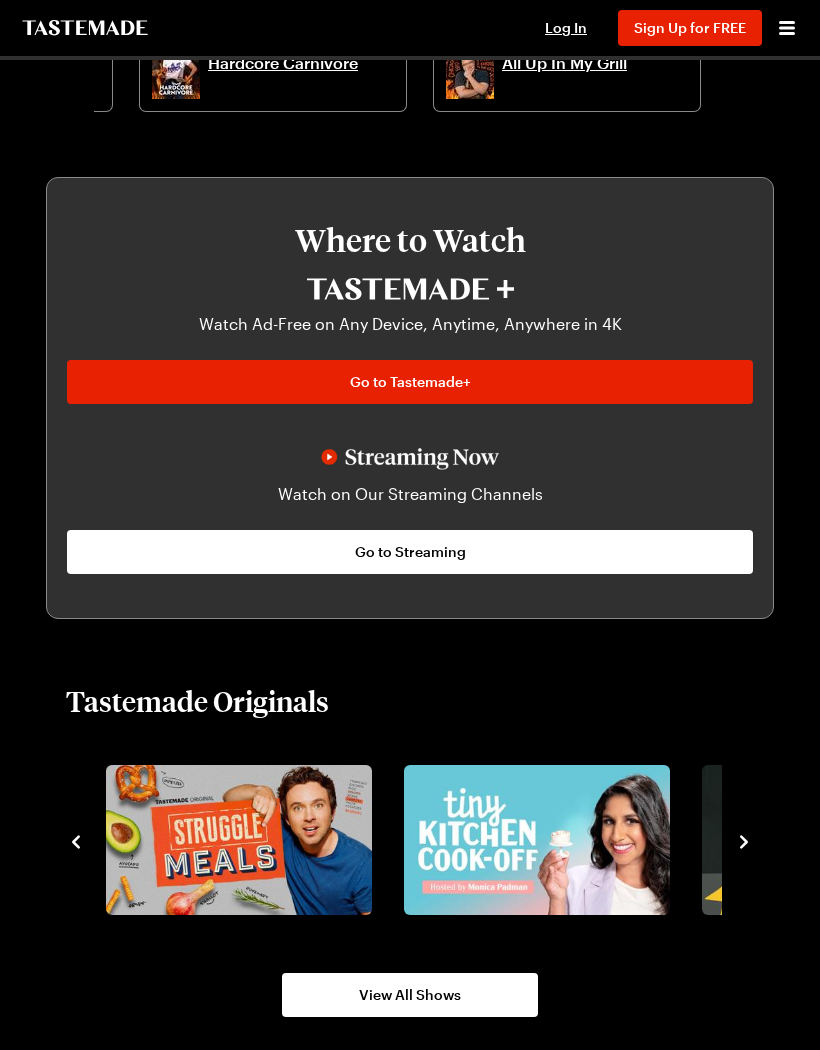 click 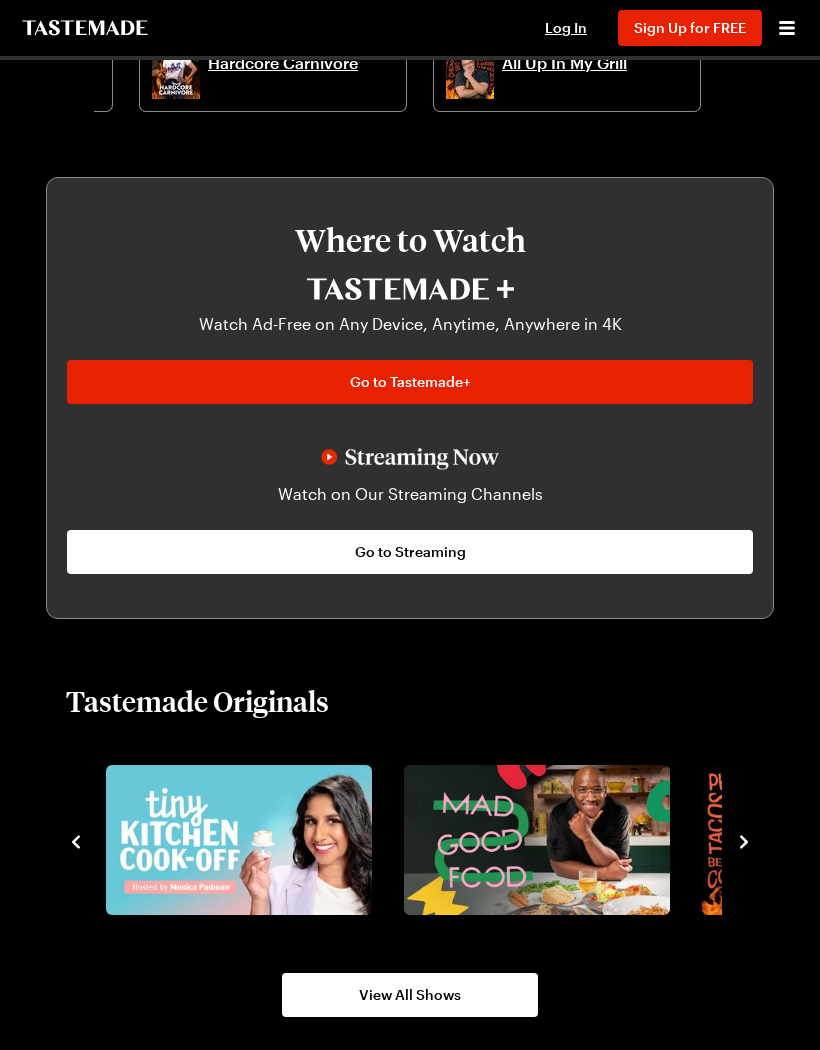 click 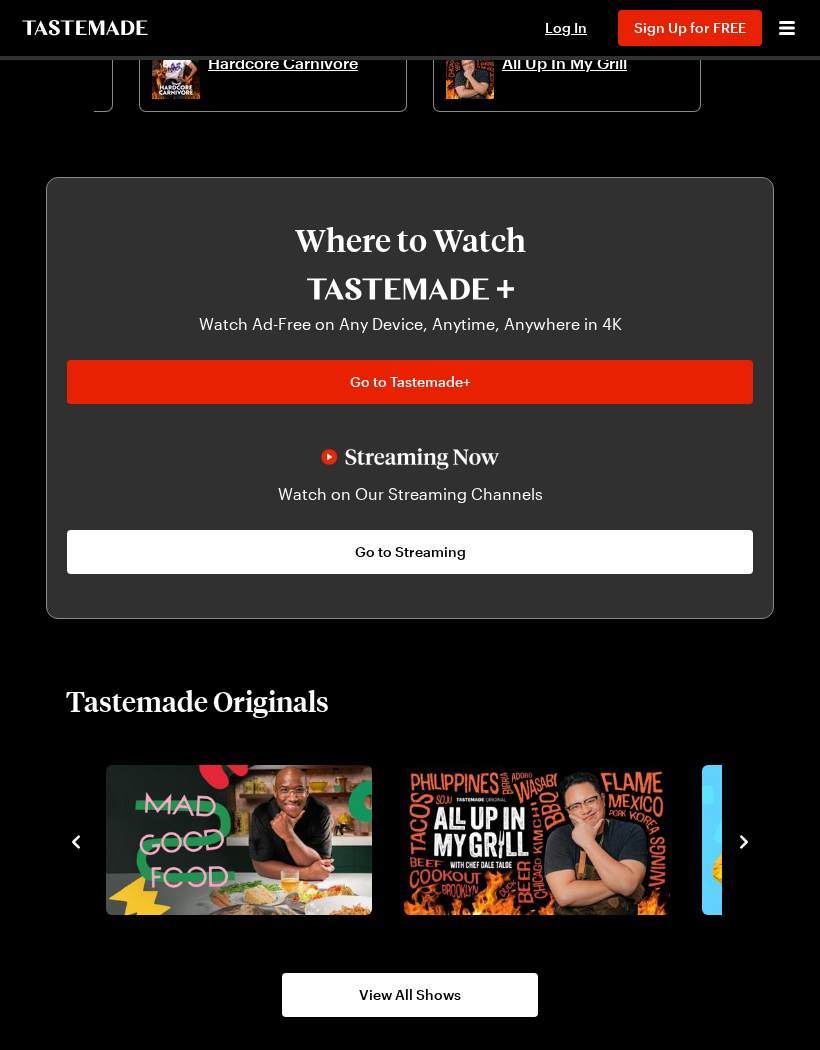 click 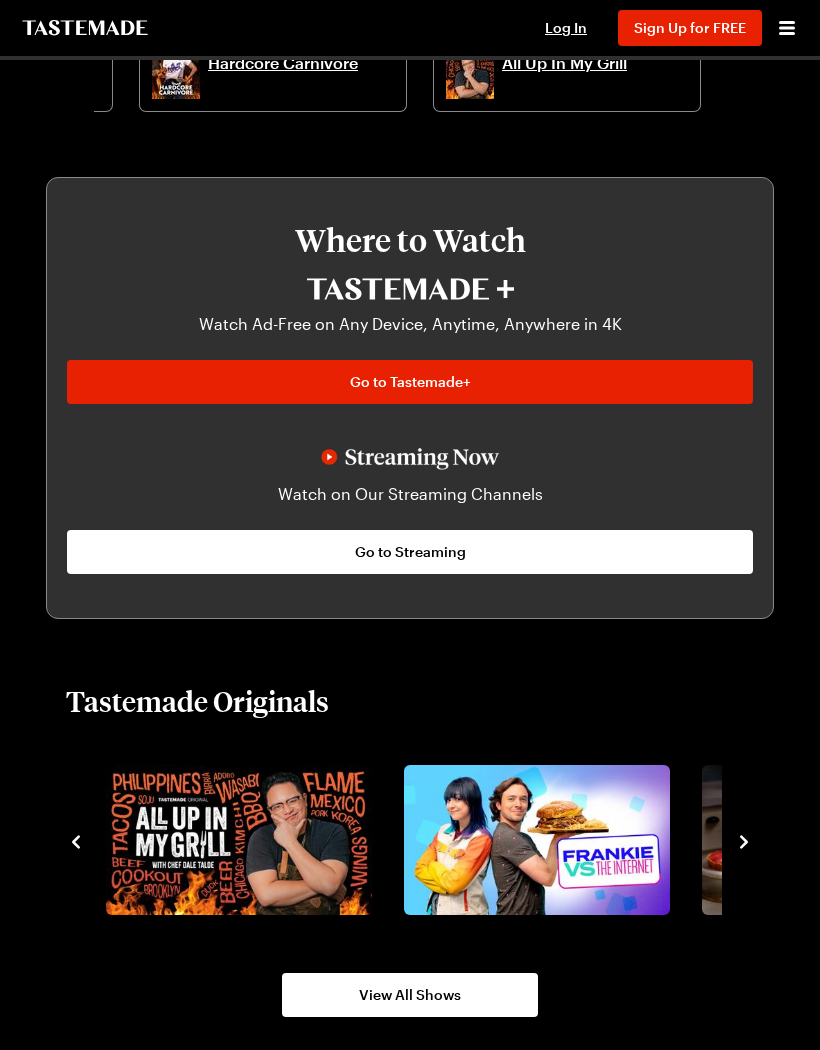 click 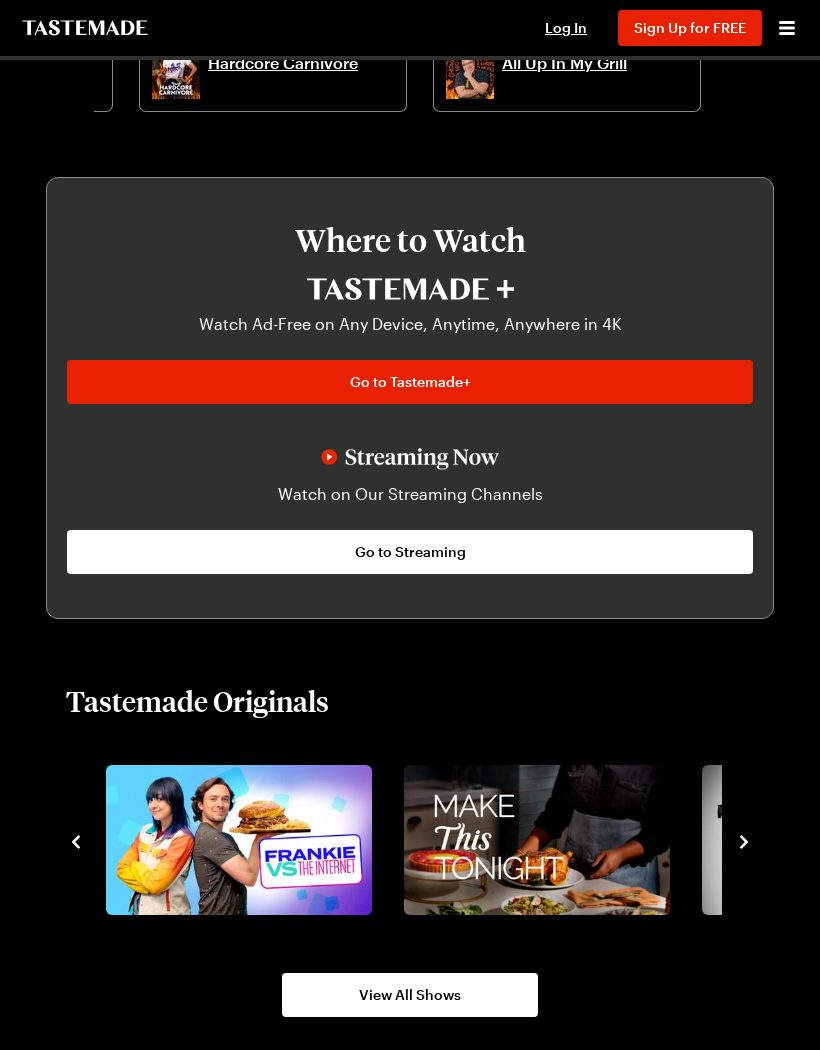 click 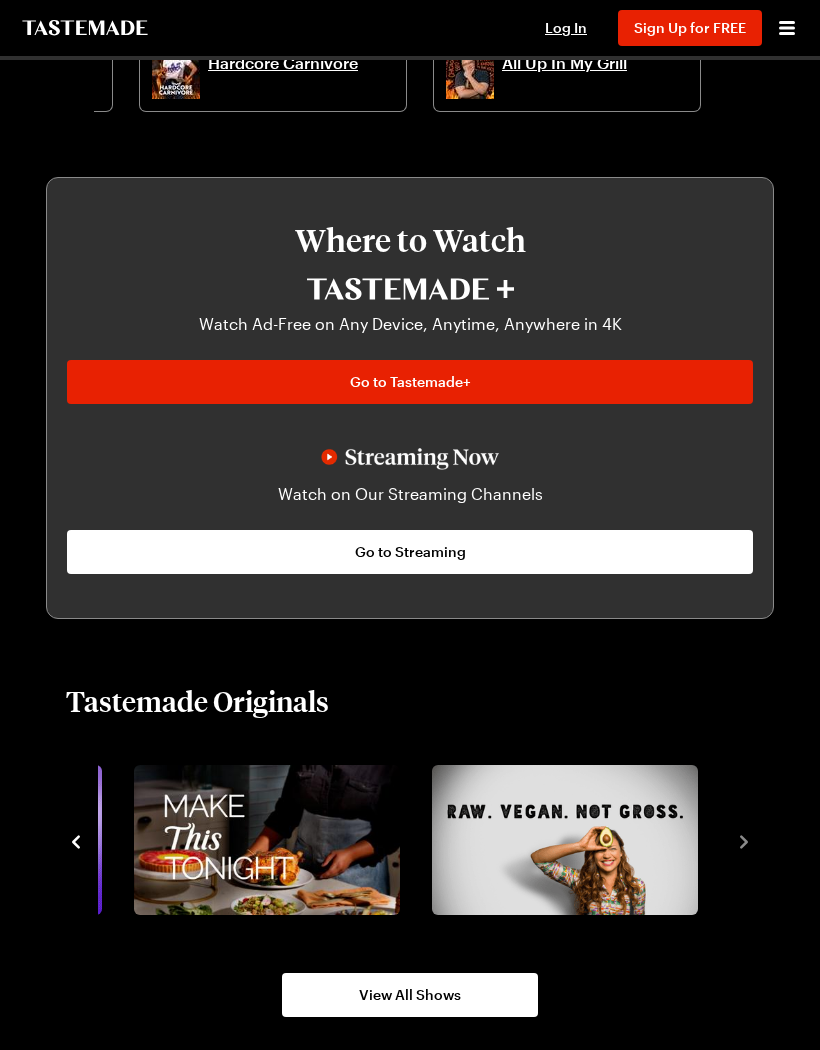 click at bounding box center (573, 840) 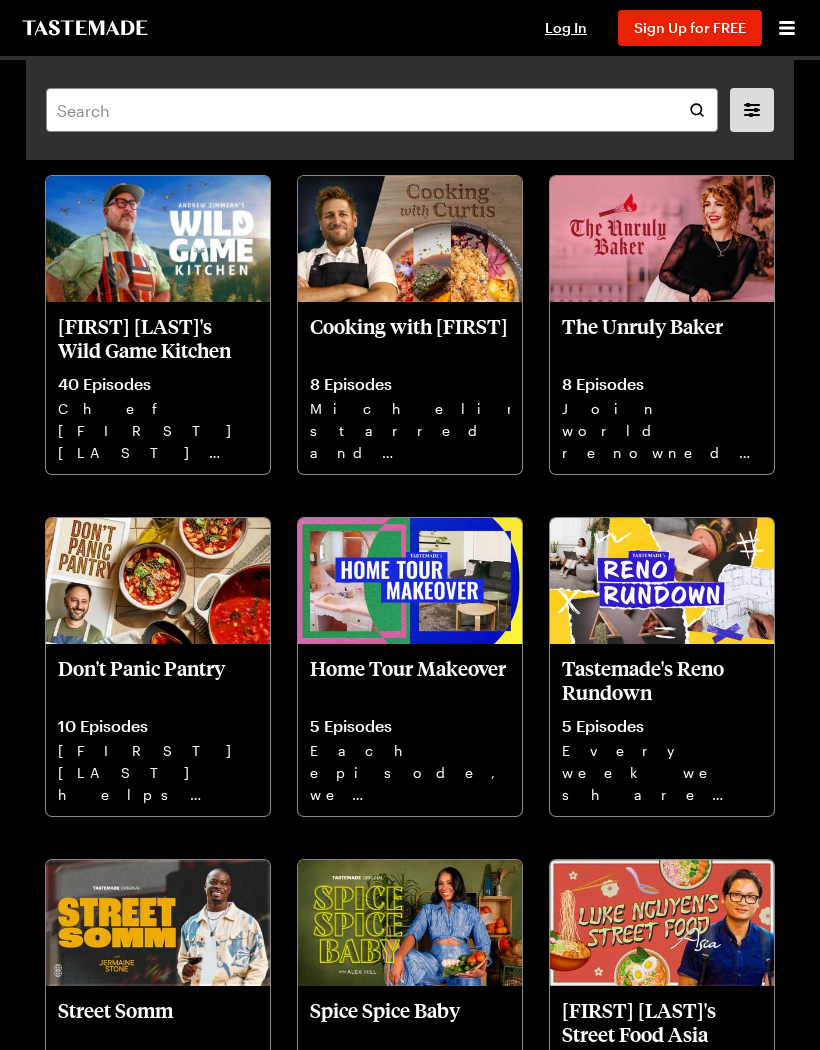 scroll, scrollTop: 4536, scrollLeft: 0, axis: vertical 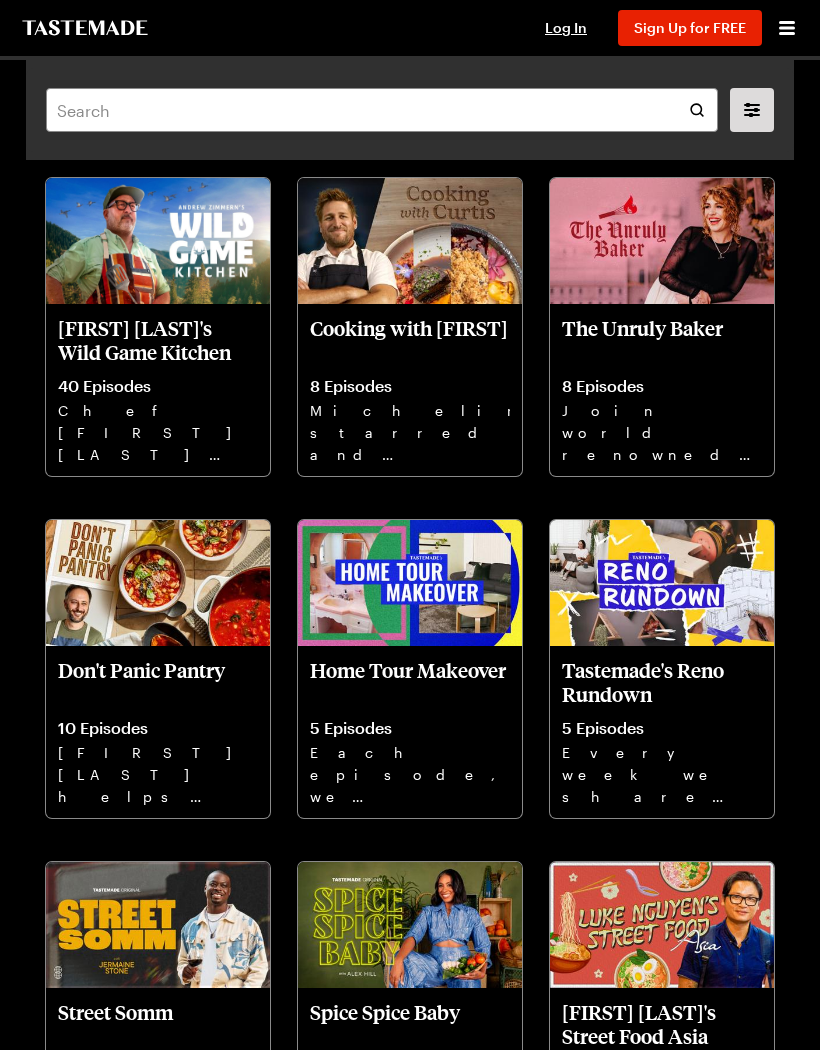 click on "[FIRST] [LAST]'s Wild Game Kitchen" at bounding box center (158, 340) 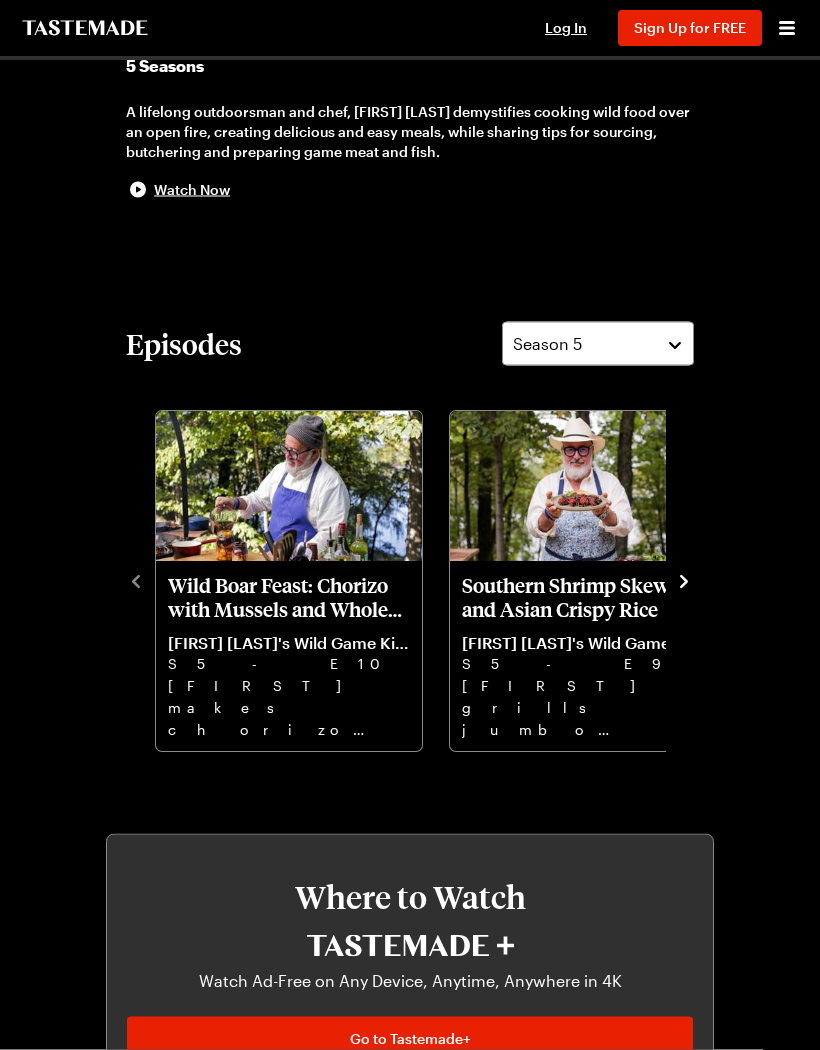 scroll, scrollTop: 497, scrollLeft: 0, axis: vertical 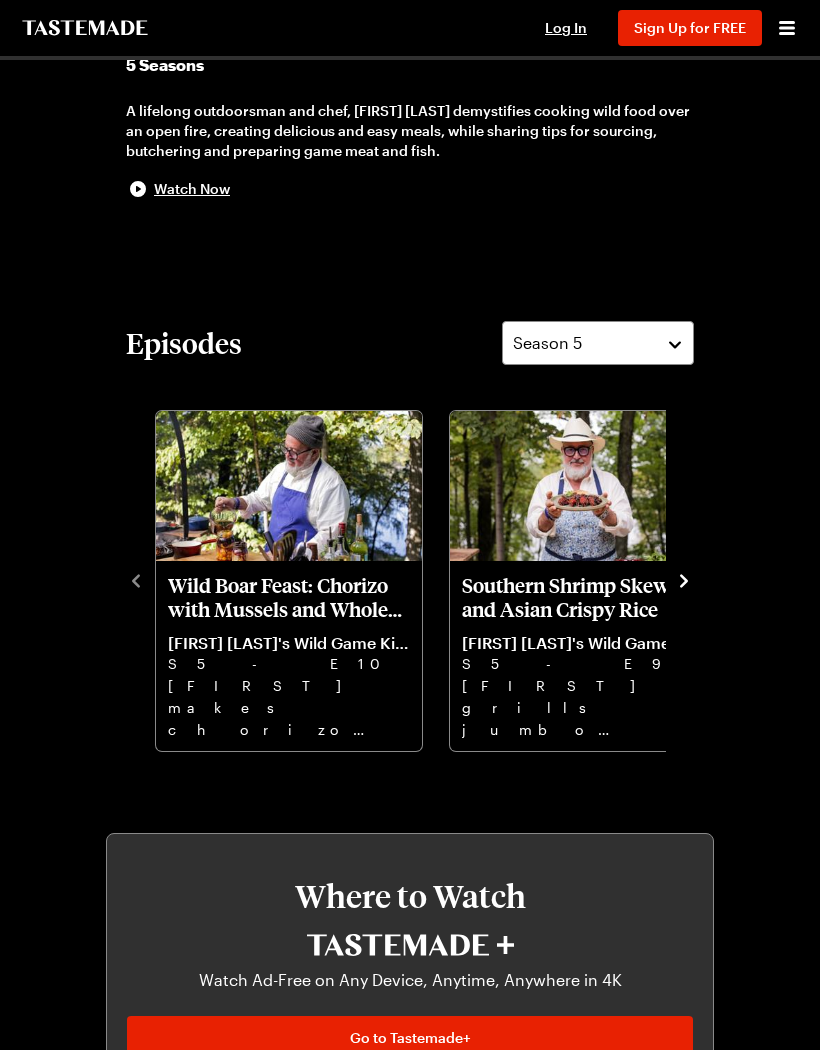 click 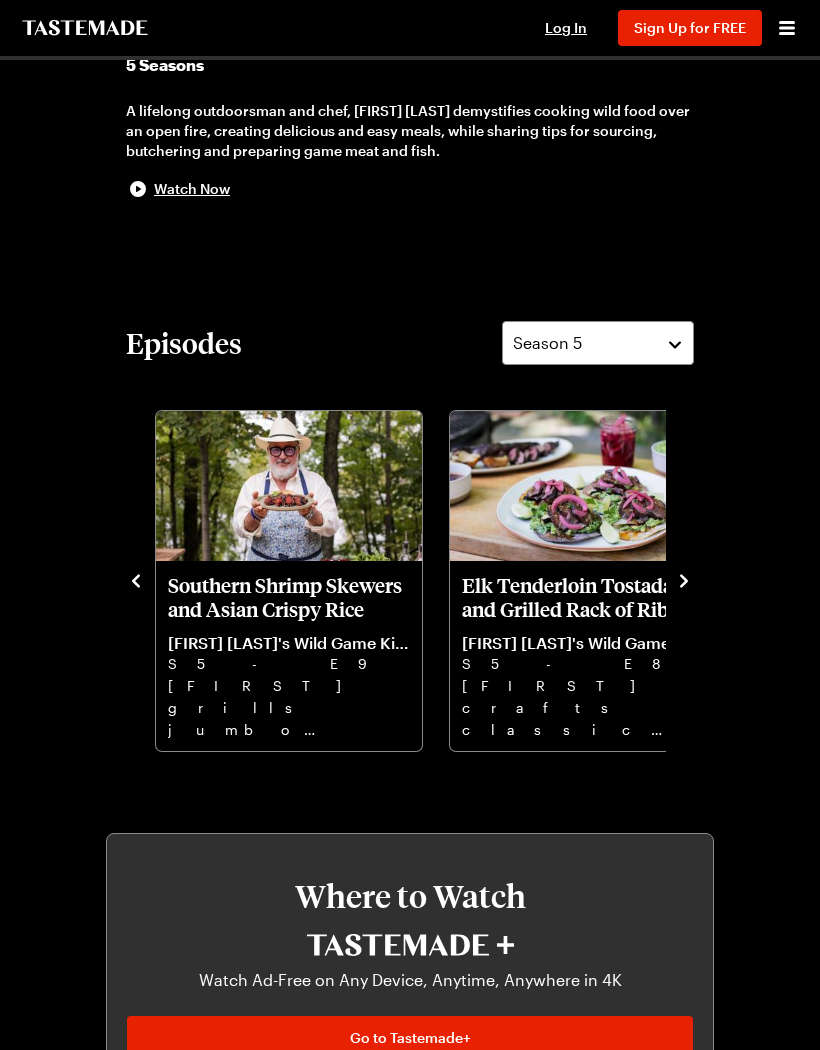 click 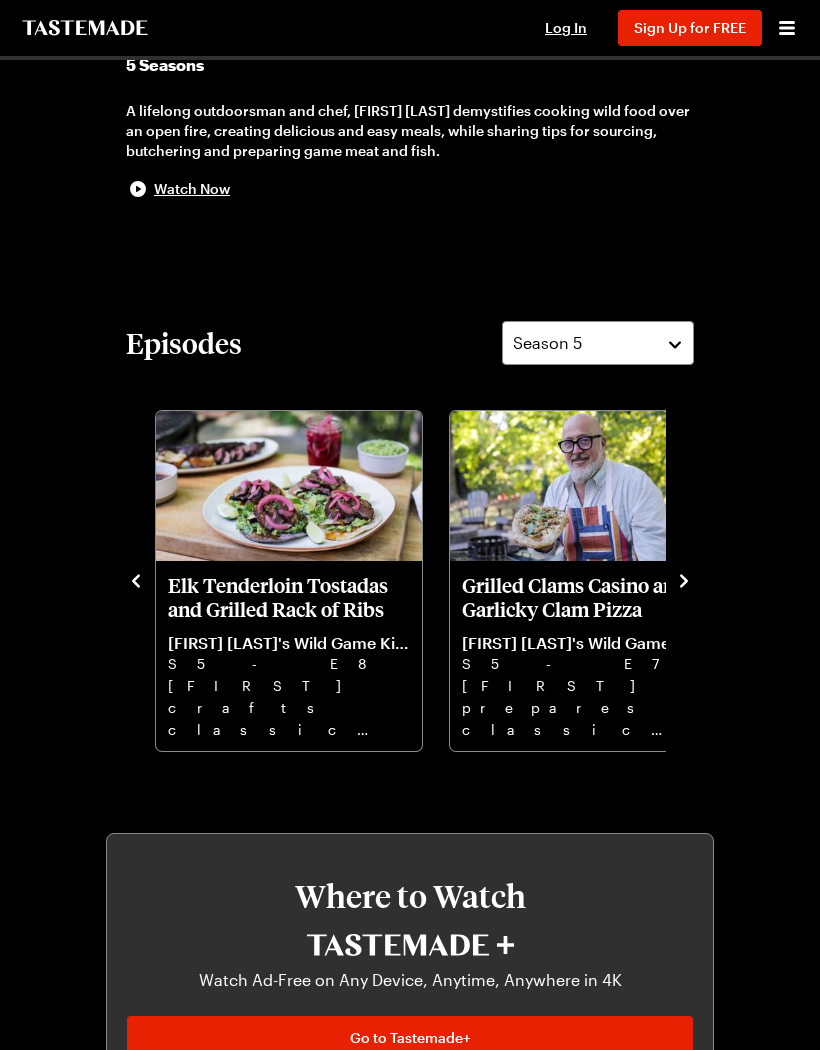 click 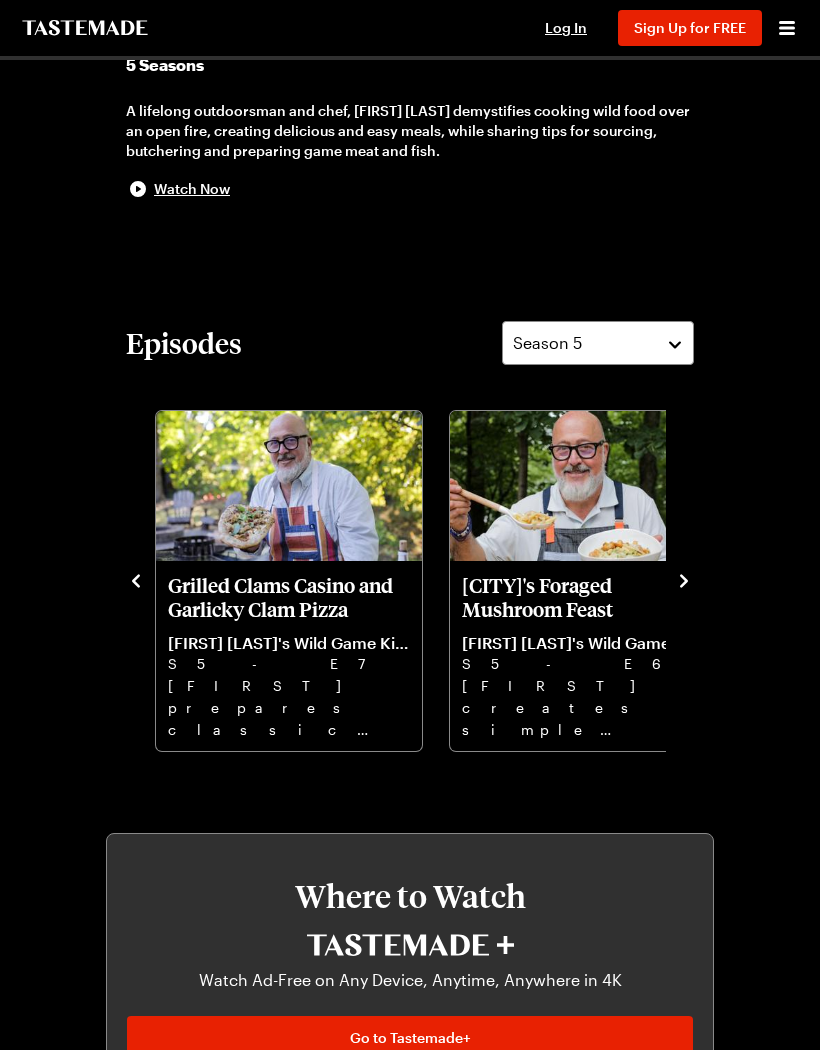 click 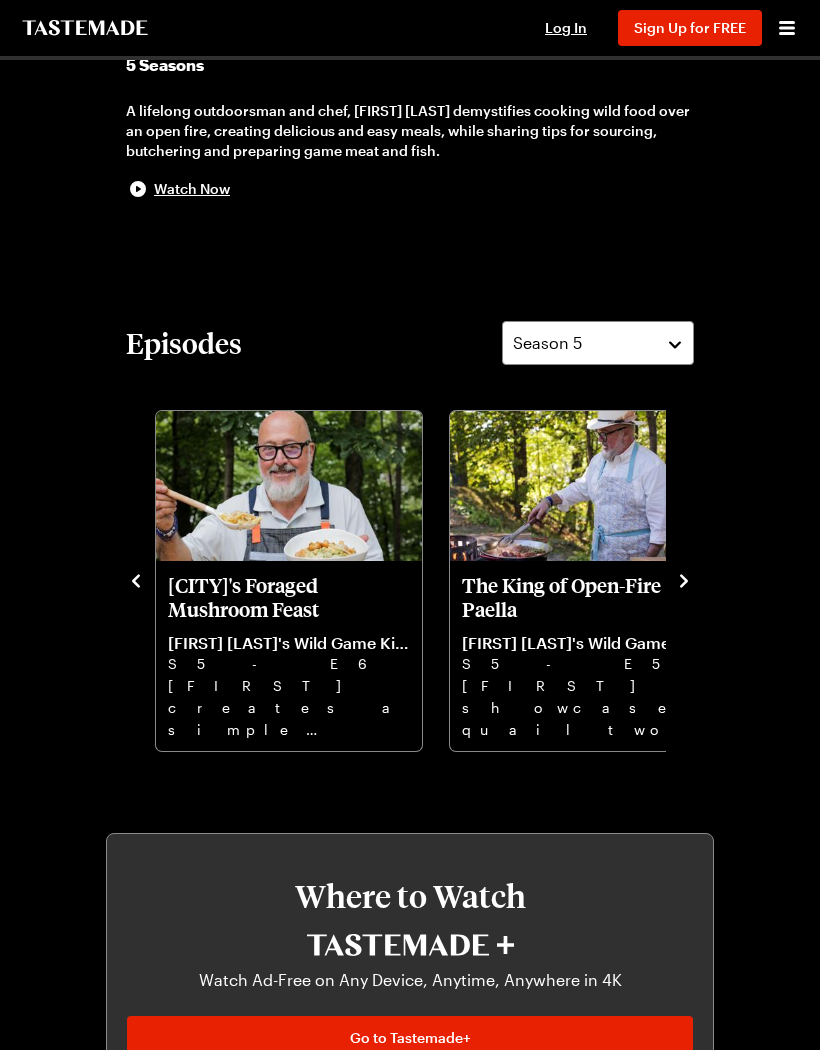 click 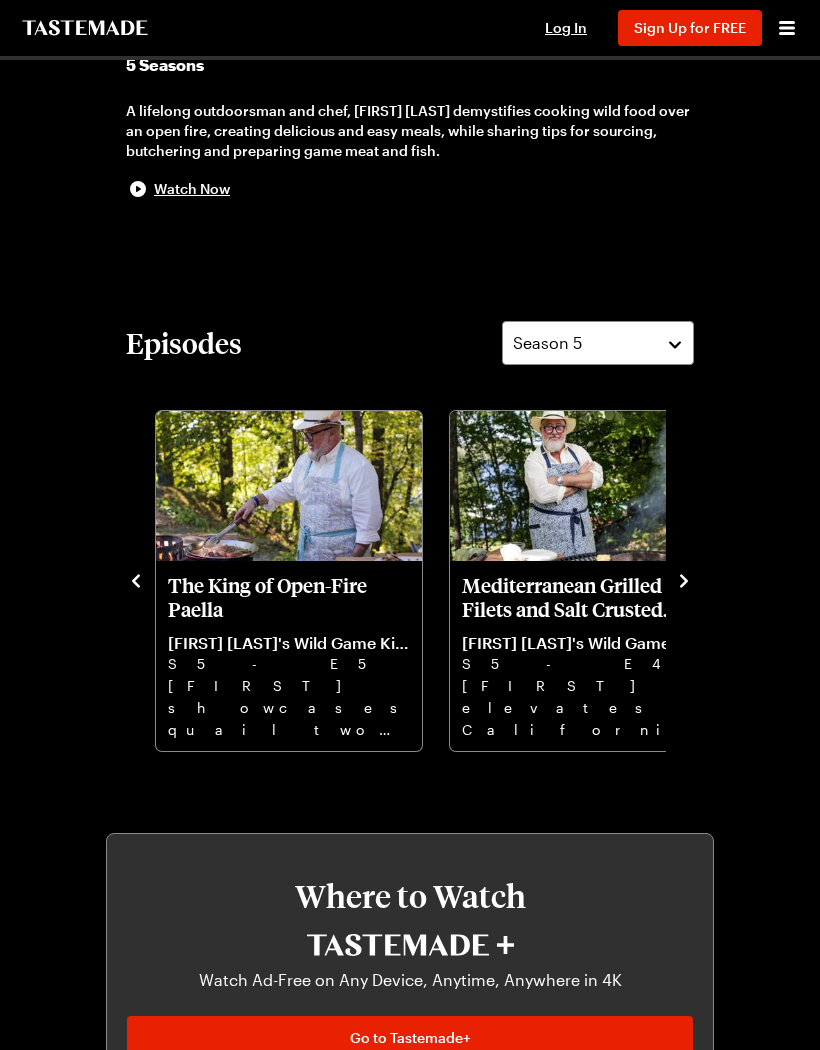 click 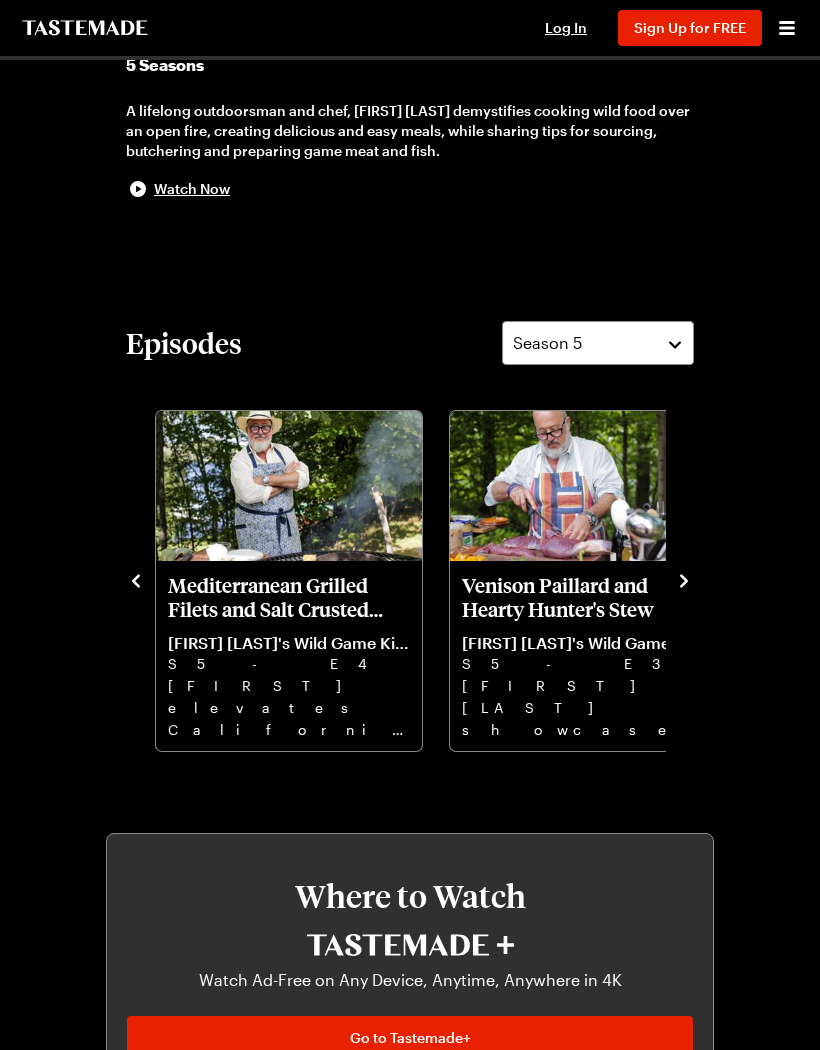 click at bounding box center (684, 579) 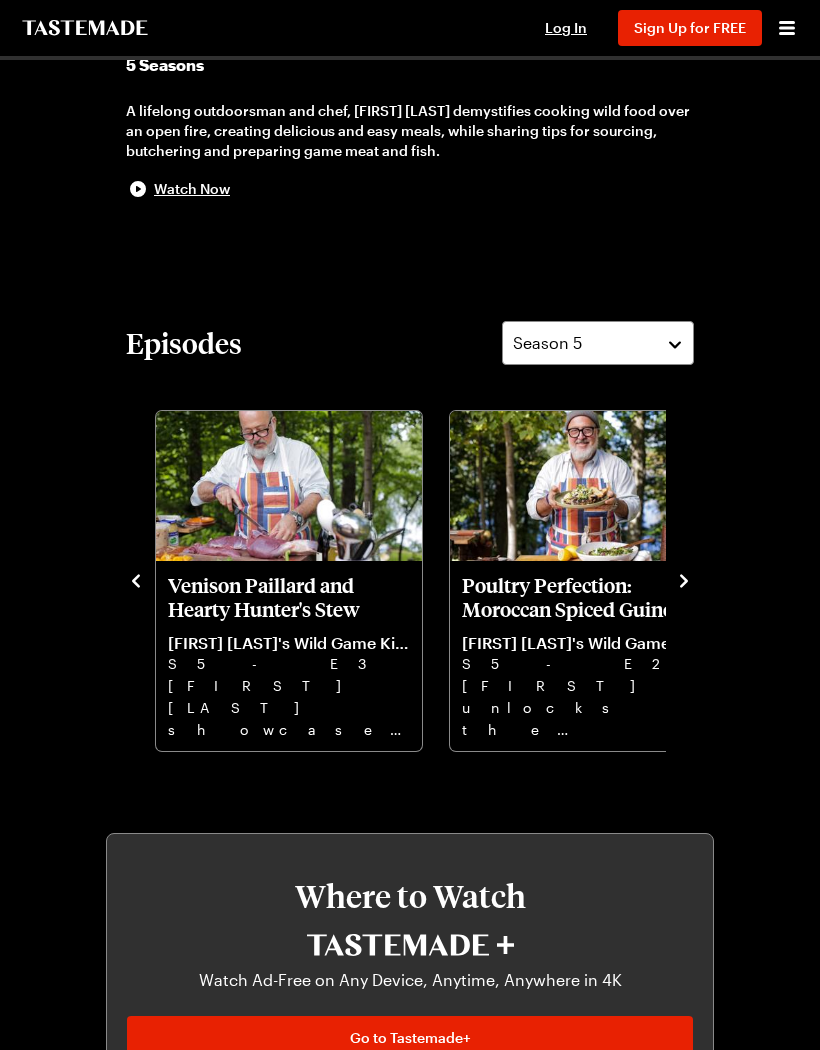click 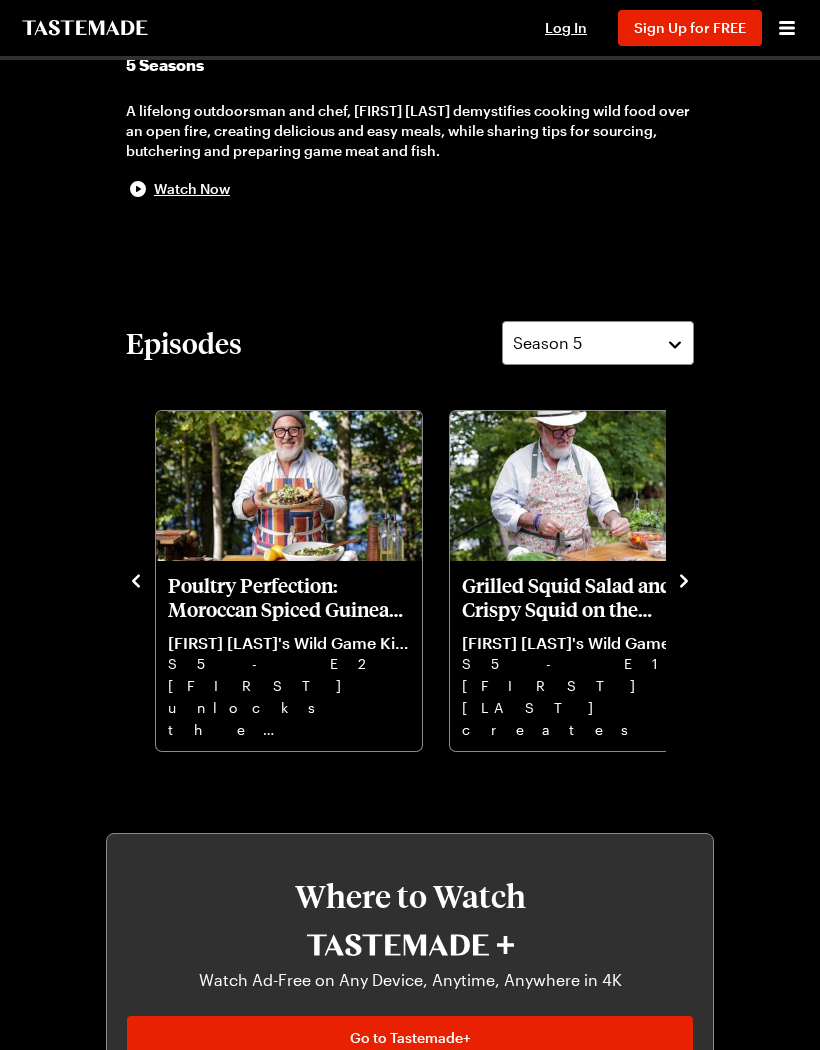 click at bounding box center (684, 579) 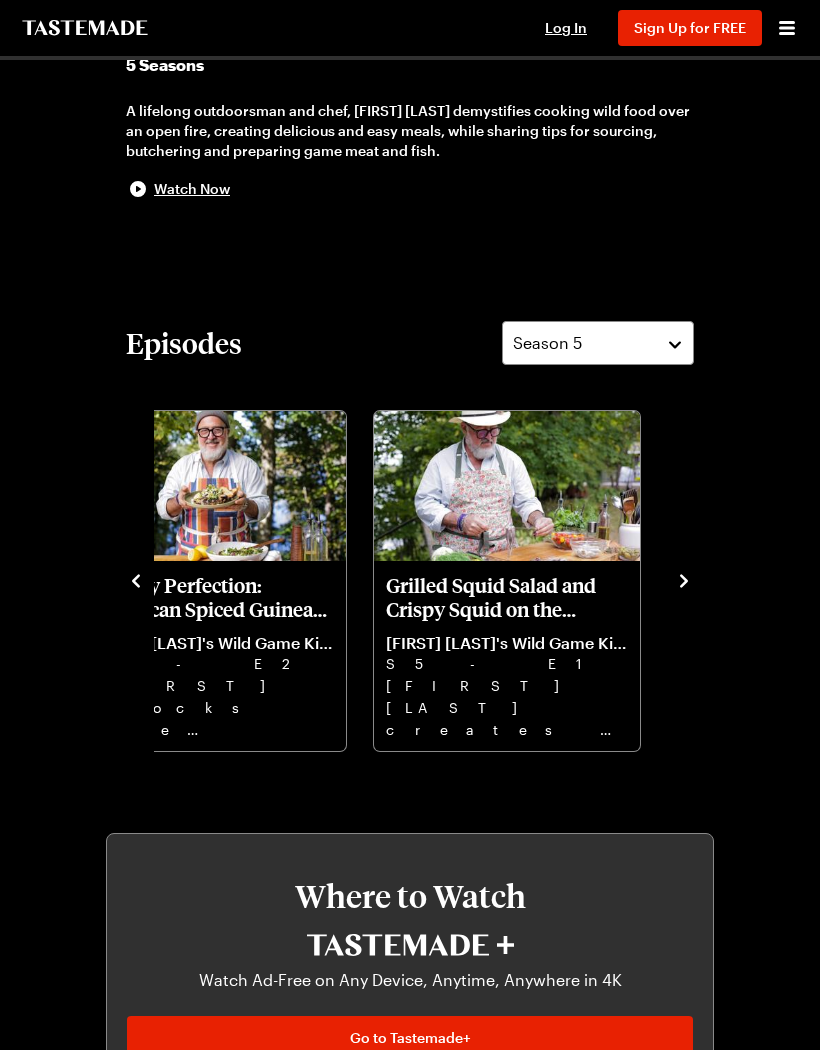 click 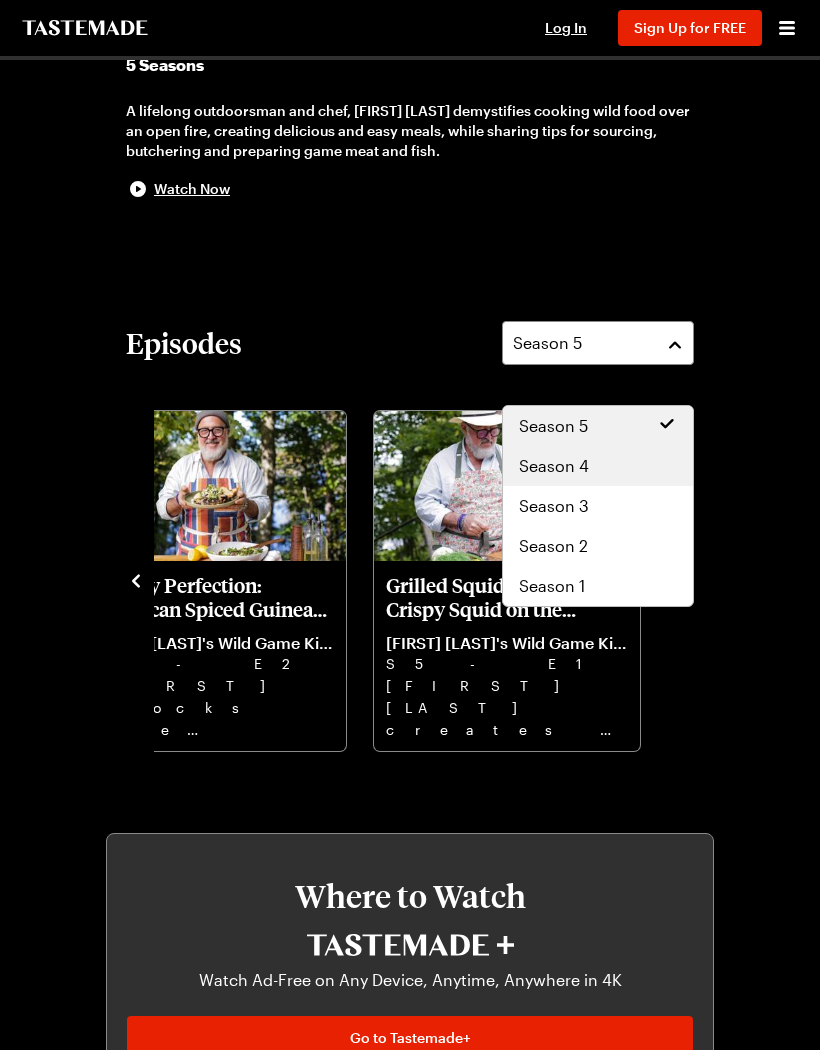 click on "Season 4" at bounding box center [598, 466] 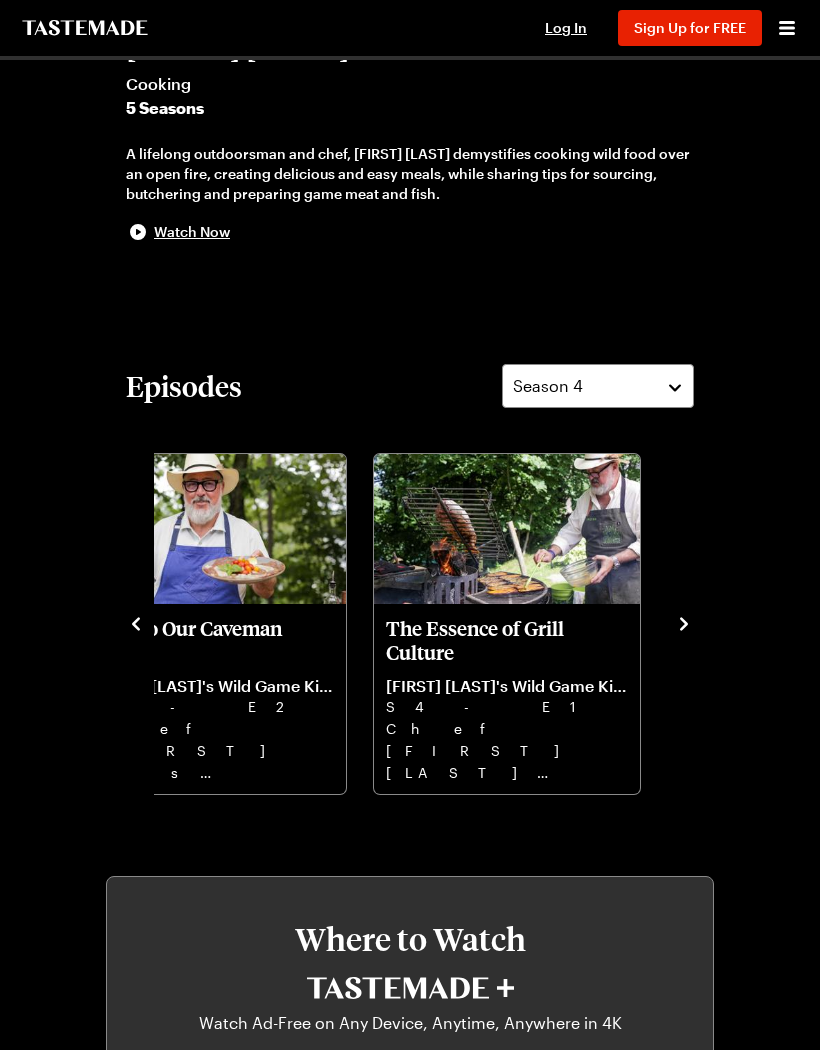 scroll, scrollTop: 445, scrollLeft: 0, axis: vertical 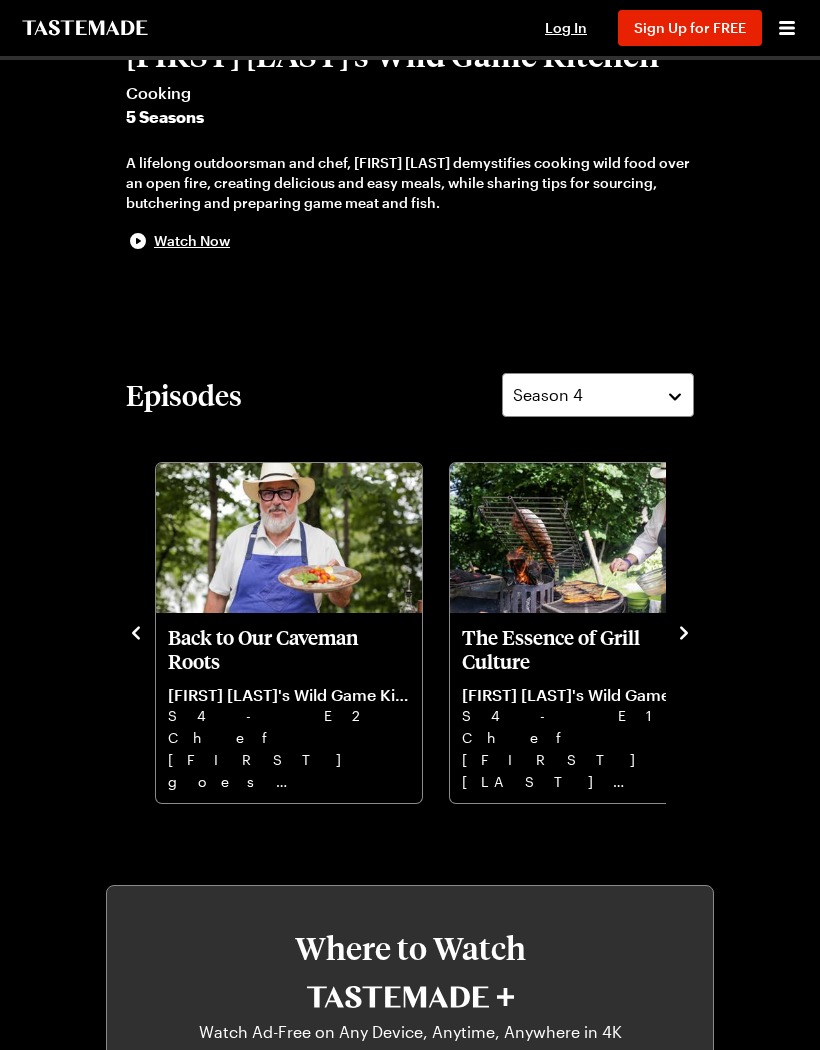 click 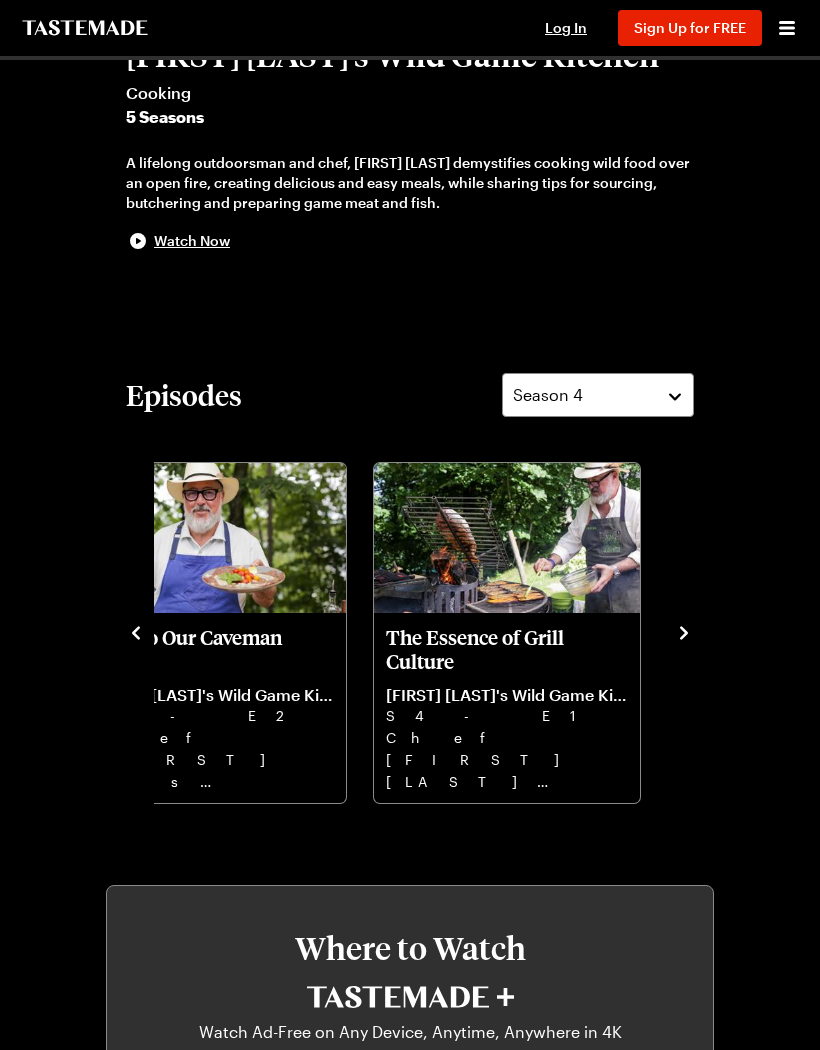 click 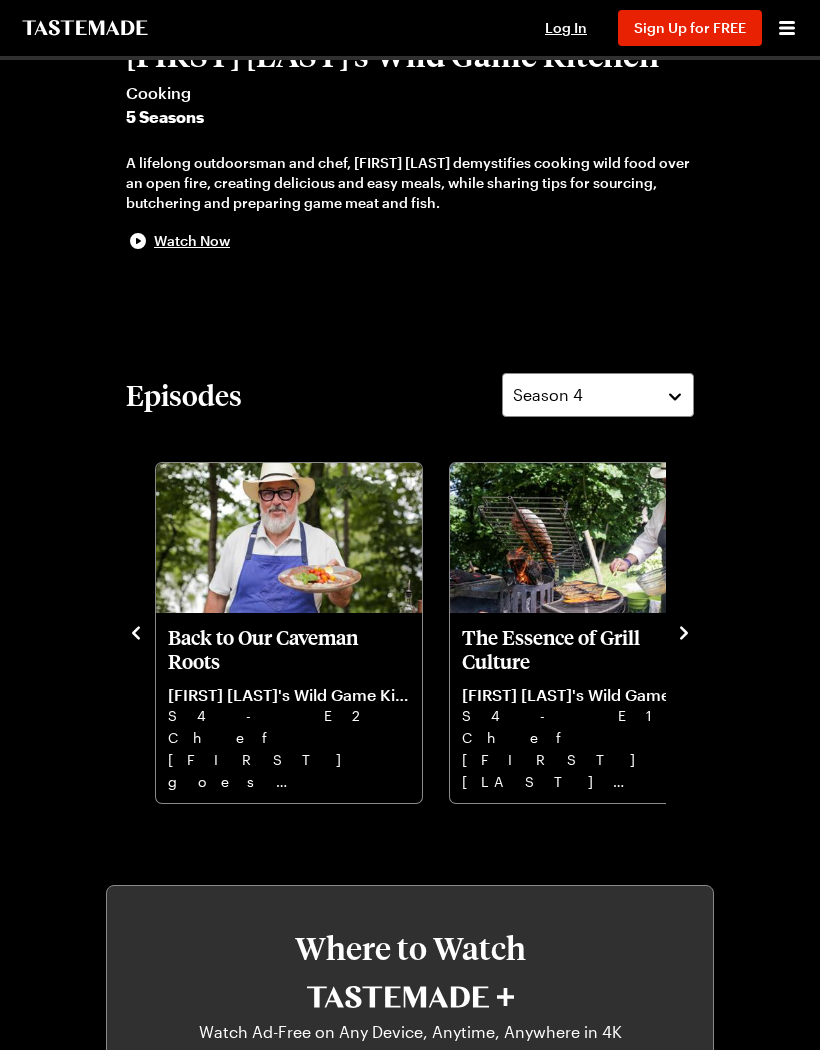 click 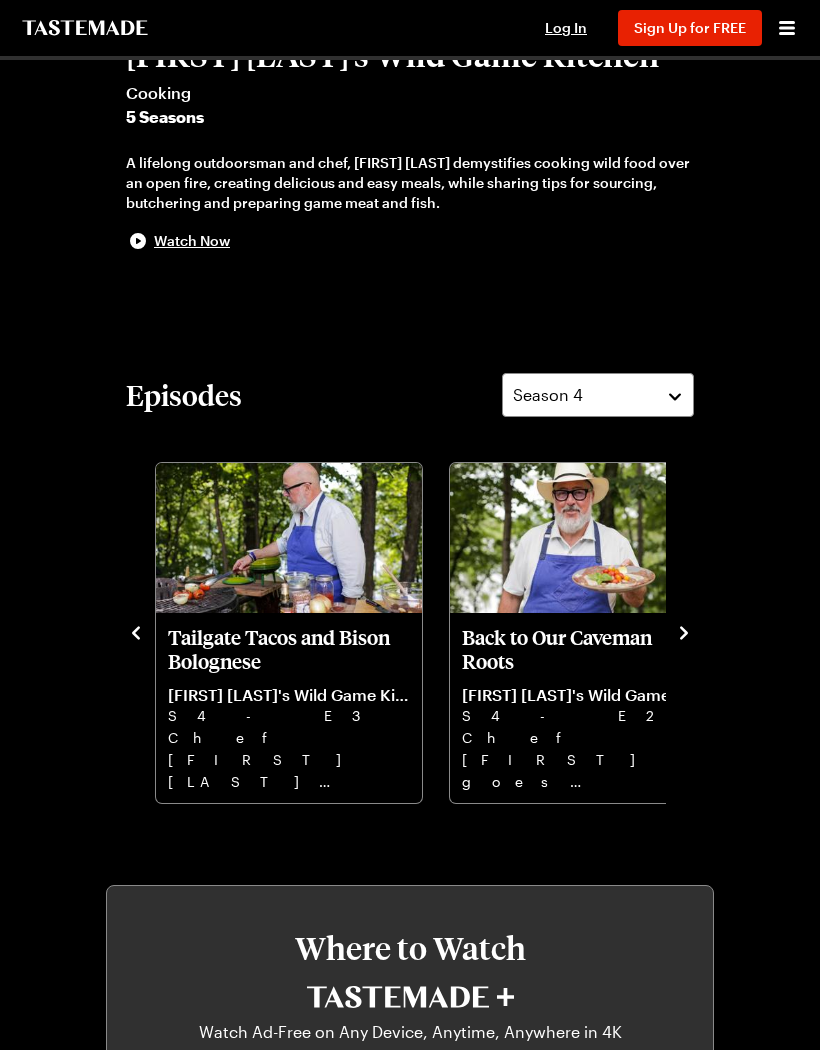 click on "Holy Mackerel! [FIRST] [LAST]'s Wild Game Kitchen S4 - E10 [FIRST] [LAST] champions the overlooked mackerel with a main salad of pickled filets and vibrant summer sides. Wild Seafood Risotto [FIRST] [LAST]'s Wild Game Kitchen S4 - E9 Chef [FIRST] [LAST] demystifies working with live sea urchin and scallops with a showstopping seafood risotto. Crispy Duck Noodle Soup [FIRST] [LAST]'s Wild Game Kitchen S4 - E8 [FIRST] [LAST] transforms wild duck into noodle soup with fresh egg noodles, herbs, bean sprouts and lime. Striped Bass Crudo and Smoky Summer Succotash [FIRST] [LAST]'s Wild Game Kitchen S4 - E7 Chef [FIRST] [LAST] celebrates summer's bounty with an elegant crudo and a roasted bass with smoky succotash. Grilled Eggplant Caponata Toast and Crispy Squab Katsu [FIRST] [LAST]'s Wild Game Kitchen S4 - E6 [FIRST] creates a seared pigeon toast topped with caponata and a crispy katsu with a shaved cabbage salad. Yakitori-Style Skewers and Pheasant Flatbread [FIRST] [LAST]'s Wild Game Kitchen S4 - E5 S4 - E4" at bounding box center [410, 631] 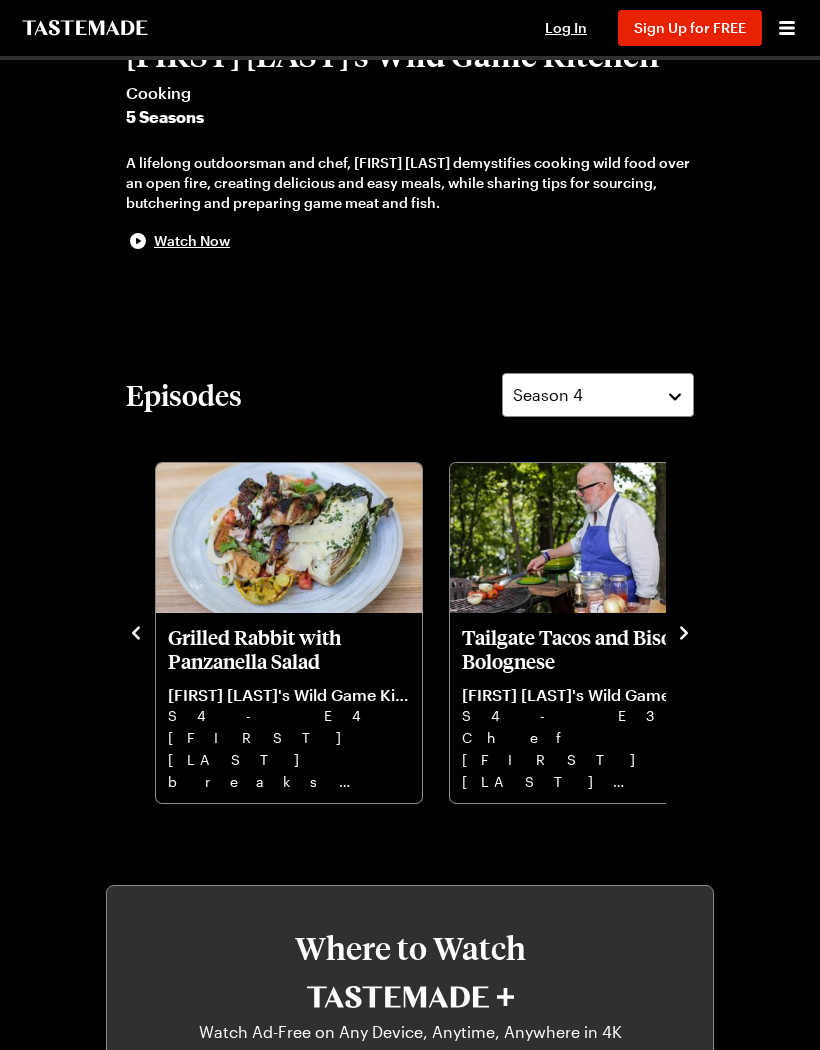 click 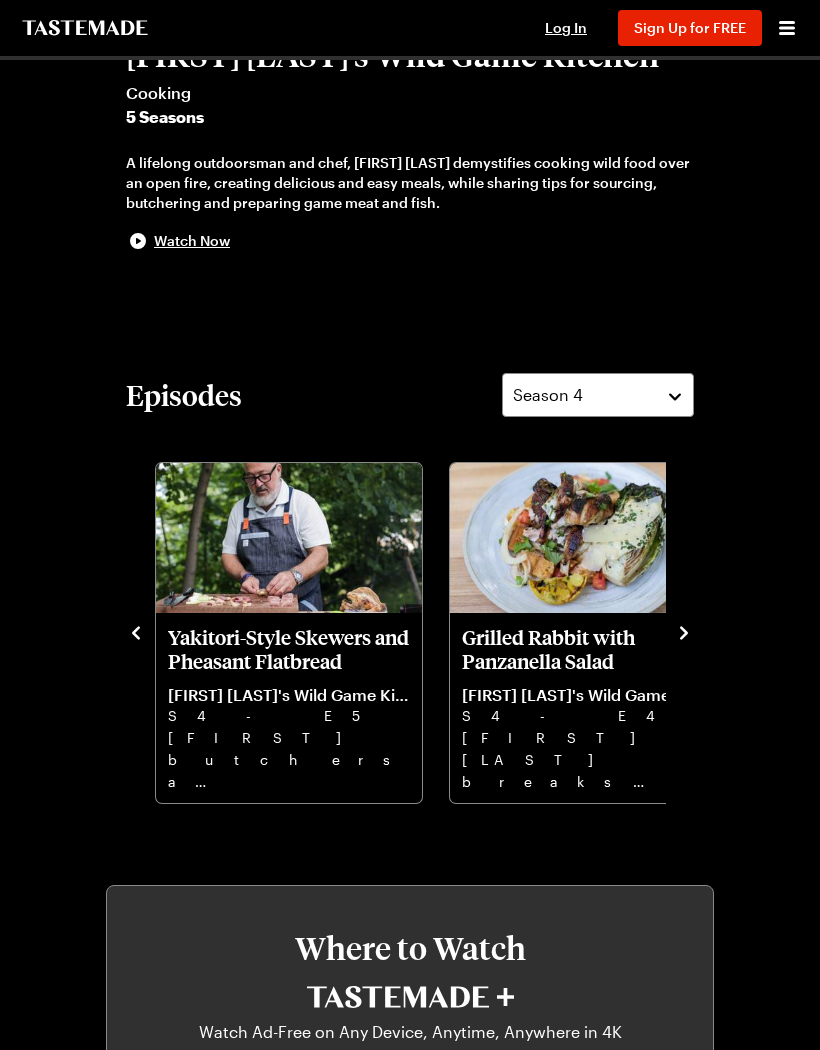 click 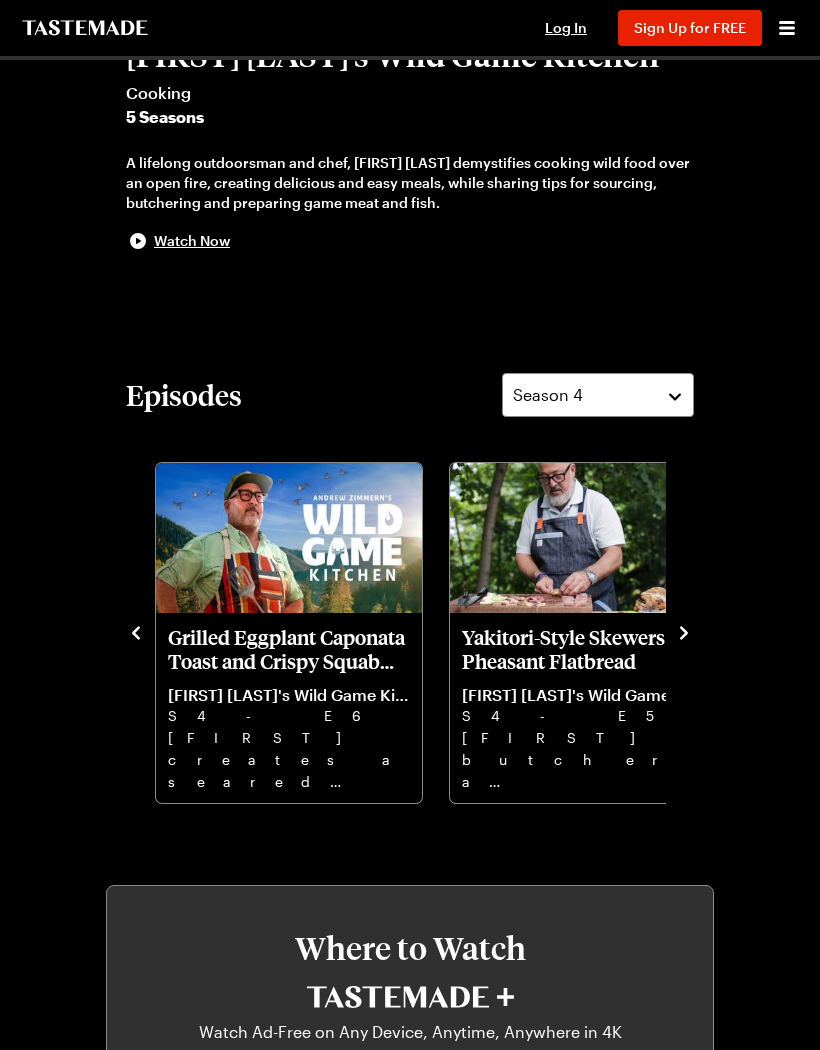 click on "Holy Mackerel! [FIRST] [LAST]'s Wild Game Kitchen S4 - E10 [FIRST] [LAST] champions the overlooked mackerel with a main salad of pickled filets and vibrant summer sides. Wild Seafood Risotto [FIRST] [LAST]'s Wild Game Kitchen S4 - E9 Chef [FIRST] [LAST] demystifies working with live sea urchin and scallops with a showstopping seafood risotto. Crispy Duck Noodle Soup [FIRST] [LAST]'s Wild Game Kitchen S4 - E8 [FIRST] [LAST] transforms wild duck into noodle soup with fresh egg noodles, herbs, bean sprouts and lime. Striped Bass Crudo and Smoky Summer Succotash [FIRST] [LAST]'s Wild Game Kitchen S4 - E7 Chef [FIRST] [LAST] celebrates summer's bounty with an elegant crudo and a roasted bass with smoky succotash. Grilled Eggplant Caponata Toast and Crispy Squab Katsu [FIRST] [LAST]'s Wild Game Kitchen S4 - E6 [FIRST] creates a seared pigeon toast topped with caponata and a crispy katsu with a shaved cabbage salad. Yakitori-Style Skewers and Pheasant Flatbread [FIRST] [LAST]'s Wild Game Kitchen S4 - E5 S4 - E4" at bounding box center (410, 631) 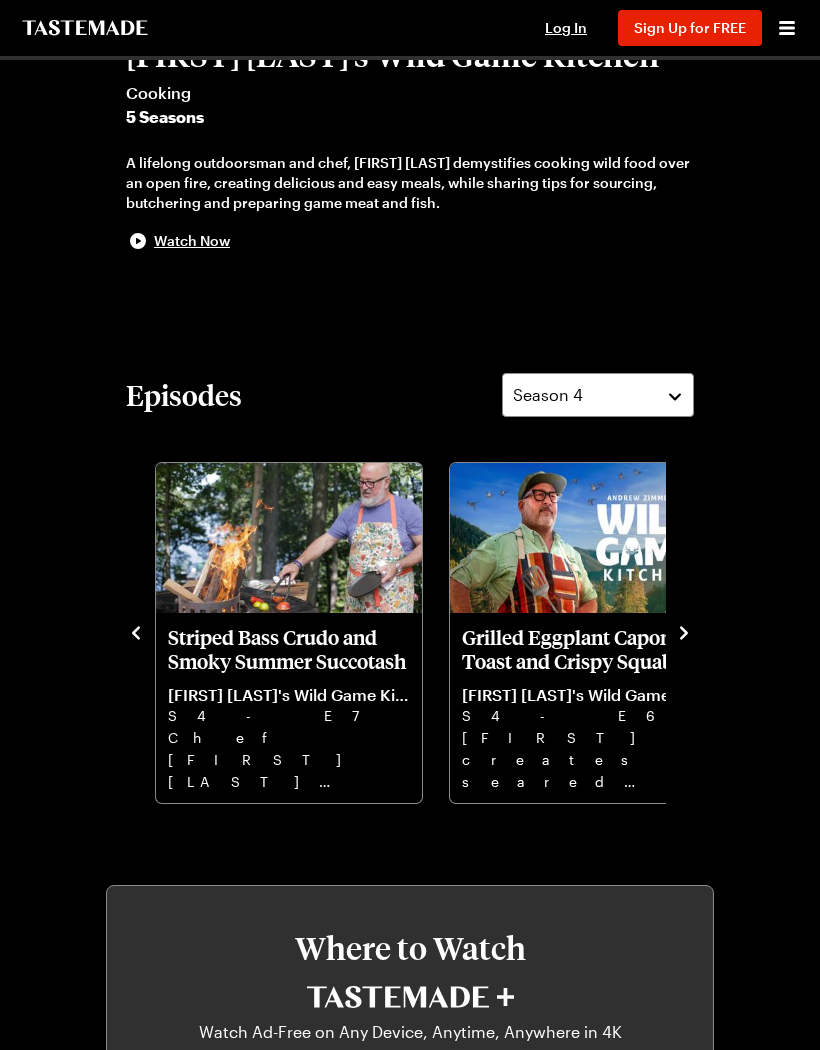 click on "Holy Mackerel! [FIRST] [LAST]'s Wild Game Kitchen S4 - E10 [FIRST] [LAST] champions the overlooked mackerel with a main salad of pickled filets and vibrant summer sides. Wild Seafood Risotto [FIRST] [LAST]'s Wild Game Kitchen S4 - E9 Chef [FIRST] [LAST] demystifies working with live sea urchin and scallops with a showstopping seafood risotto. Crispy Duck Noodle Soup [FIRST] [LAST]'s Wild Game Kitchen S4 - E8 [FIRST] [LAST] transforms wild duck into noodle soup with fresh egg noodles, herbs, bean sprouts and lime. Striped Bass Crudo and Smoky Summer Succotash [FIRST] [LAST]'s Wild Game Kitchen S4 - E7 Chef [FIRST] [LAST] celebrates summer's bounty with an elegant crudo and a roasted bass with smoky succotash. Grilled Eggplant Caponata Toast and Crispy Squab Katsu [FIRST] [LAST]'s Wild Game Kitchen S4 - E6 [FIRST] creates a seared pigeon toast topped with caponata and a crispy katsu with a shaved cabbage salad. Yakitori-Style Skewers and Pheasant Flatbread [FIRST] [LAST]'s Wild Game Kitchen S4 - E5 S4 - E4" at bounding box center [410, 631] 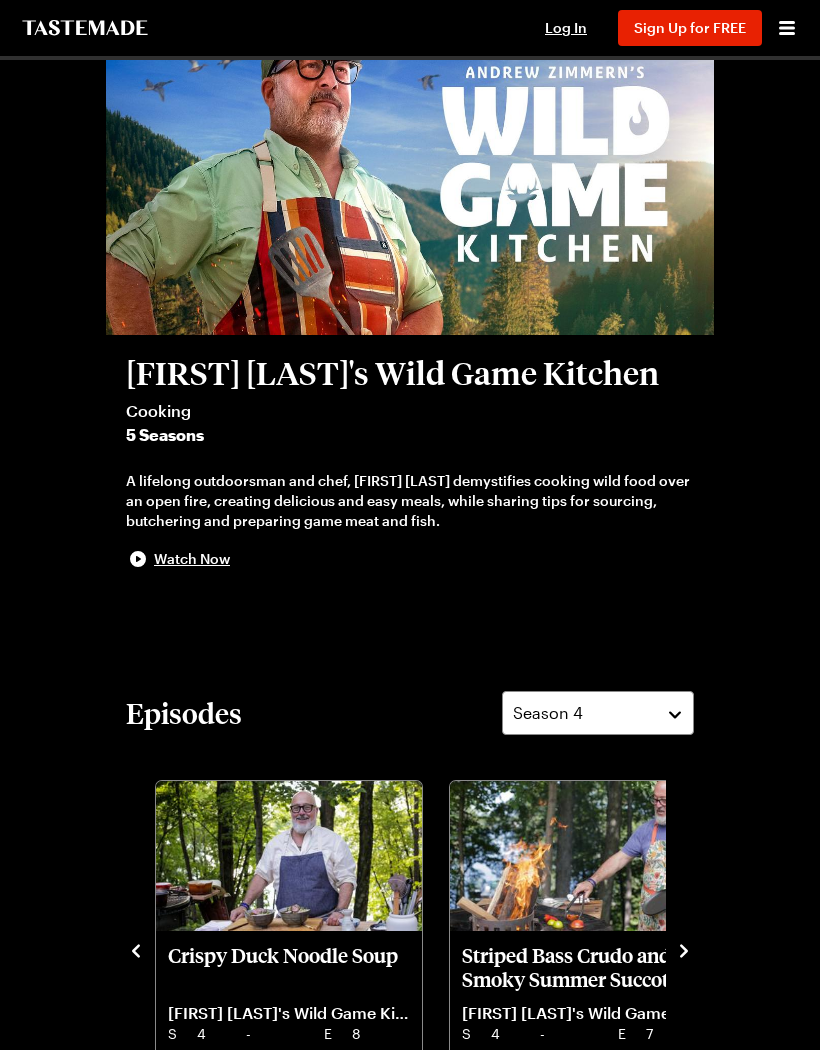 scroll, scrollTop: 0, scrollLeft: 0, axis: both 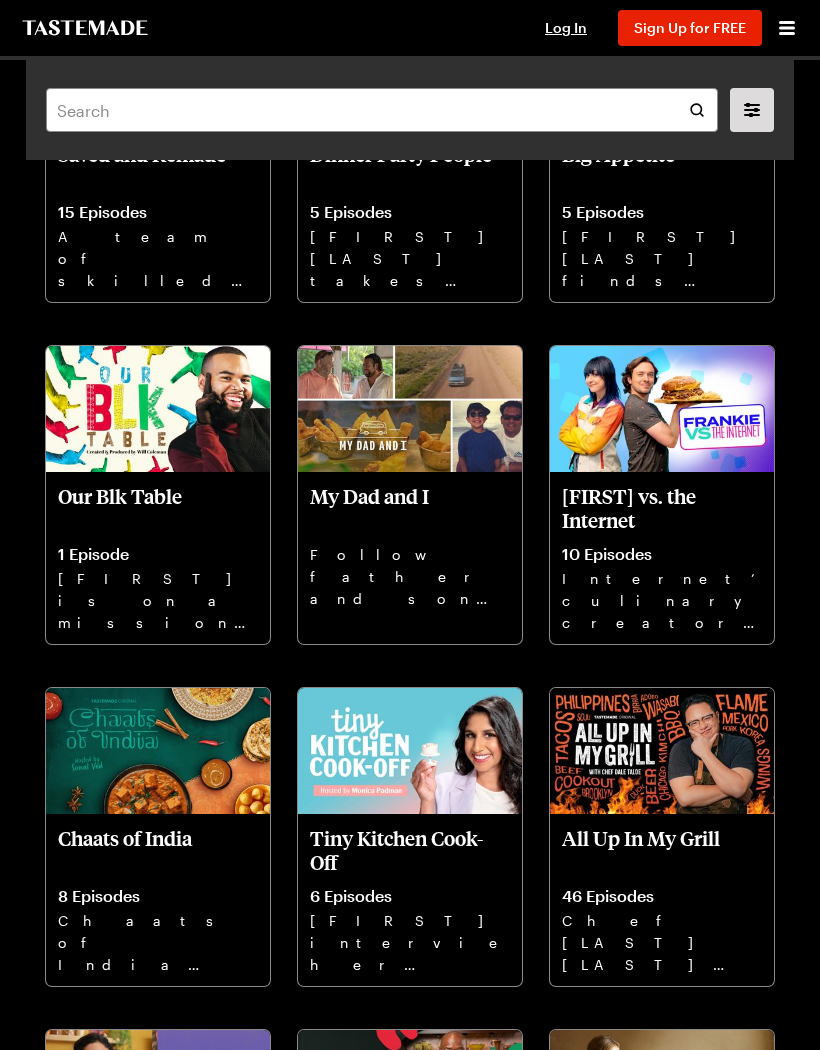 click at bounding box center [158, 751] 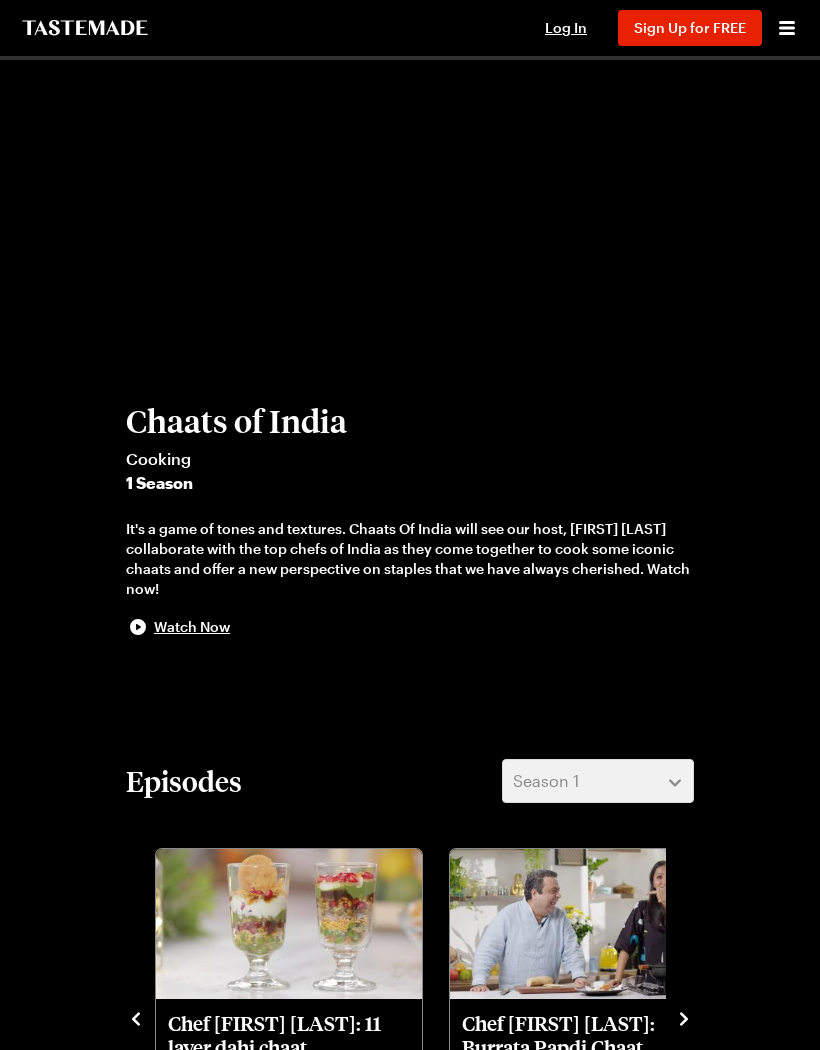 scroll, scrollTop: 0, scrollLeft: 0, axis: both 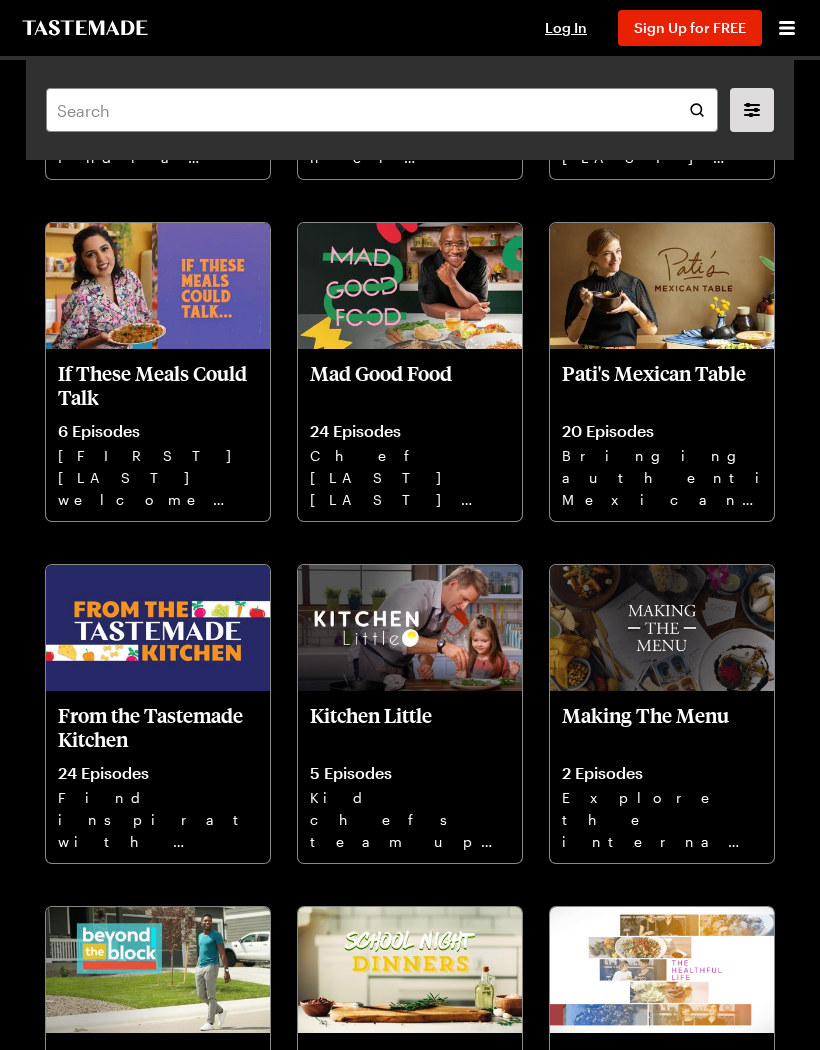 click on "If These Meals Could Talk" at bounding box center (158, 385) 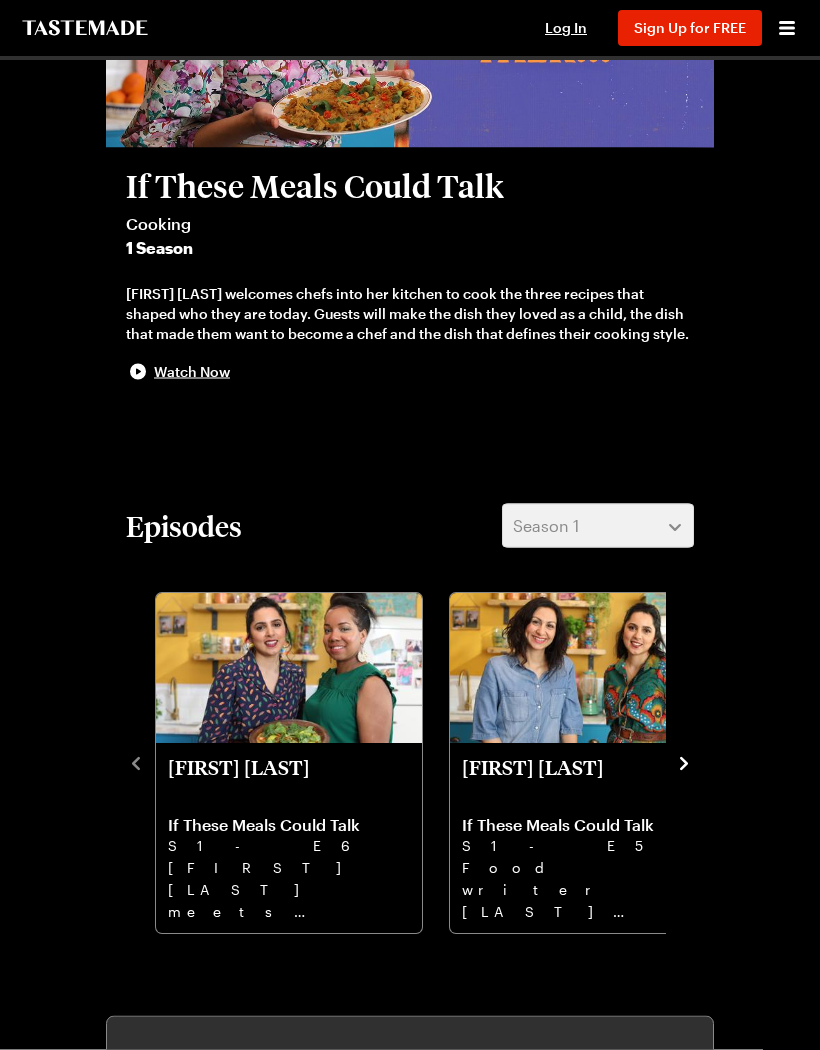 scroll, scrollTop: 325, scrollLeft: 0, axis: vertical 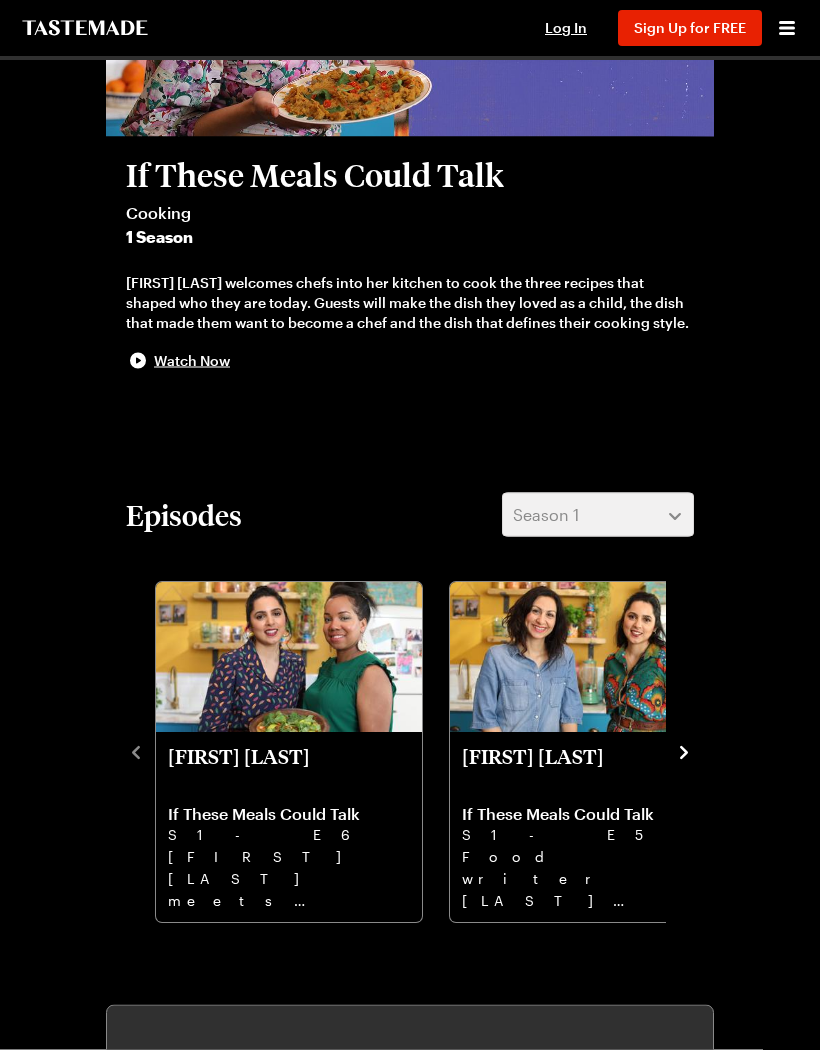 click 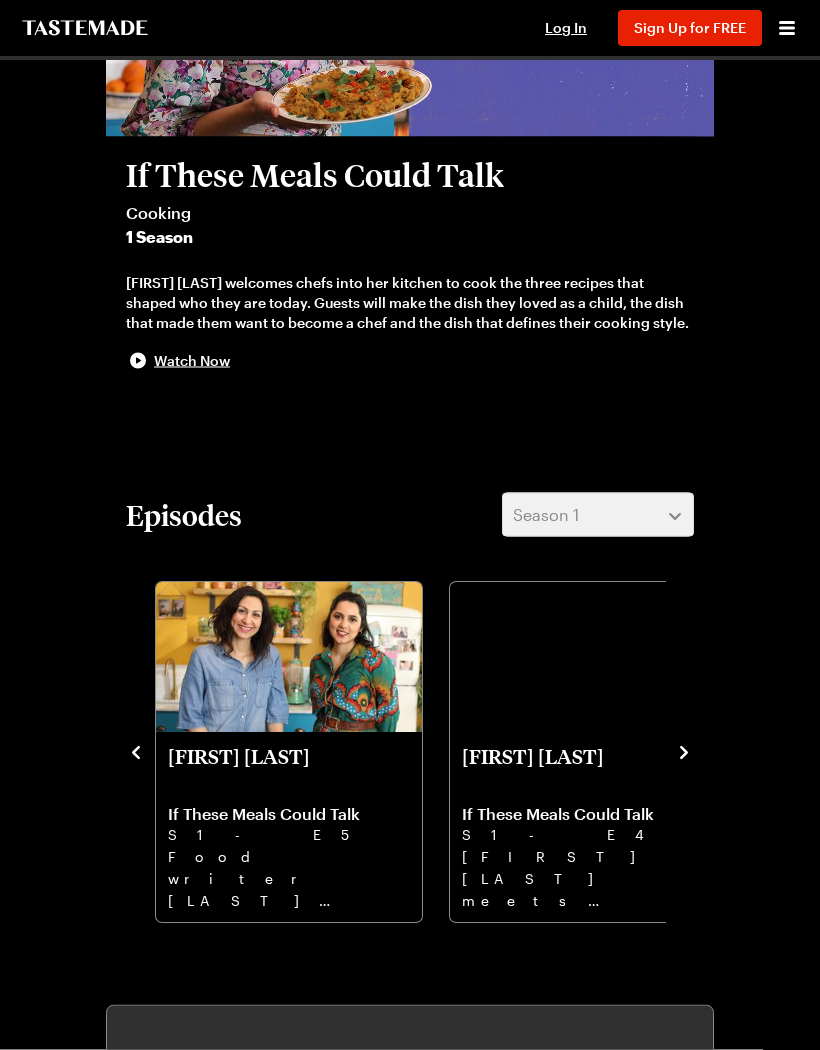 scroll, scrollTop: 326, scrollLeft: 0, axis: vertical 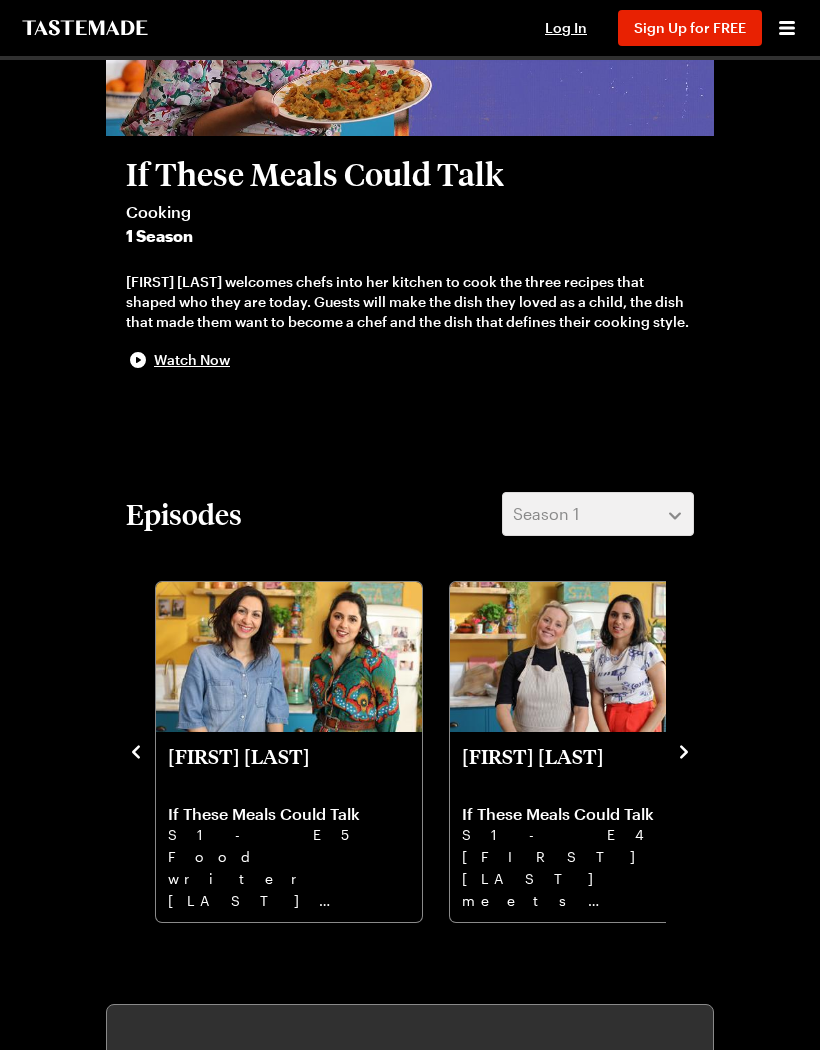 click 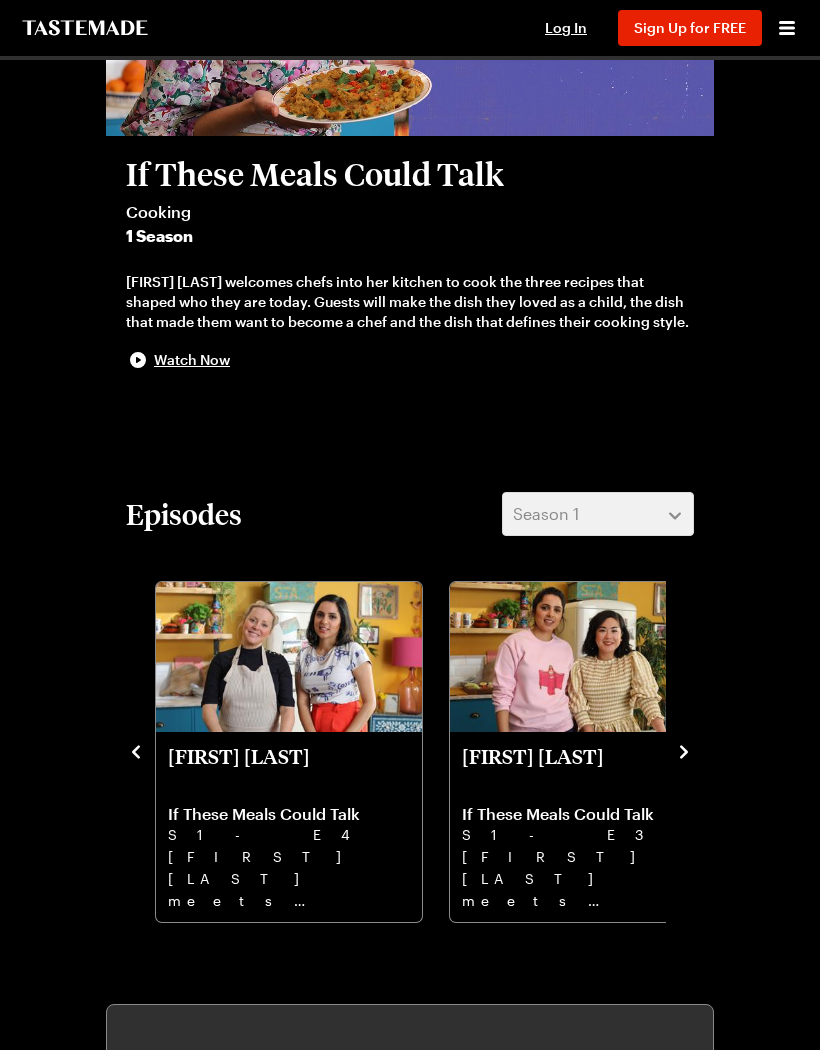 click 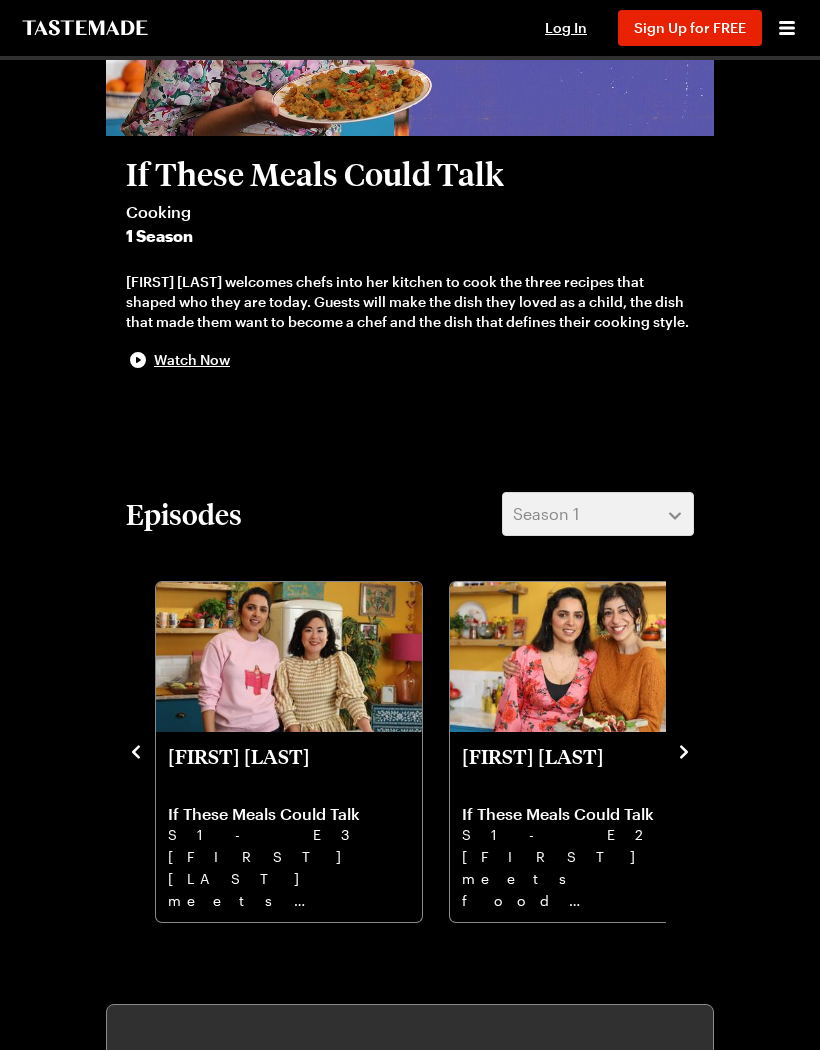 click 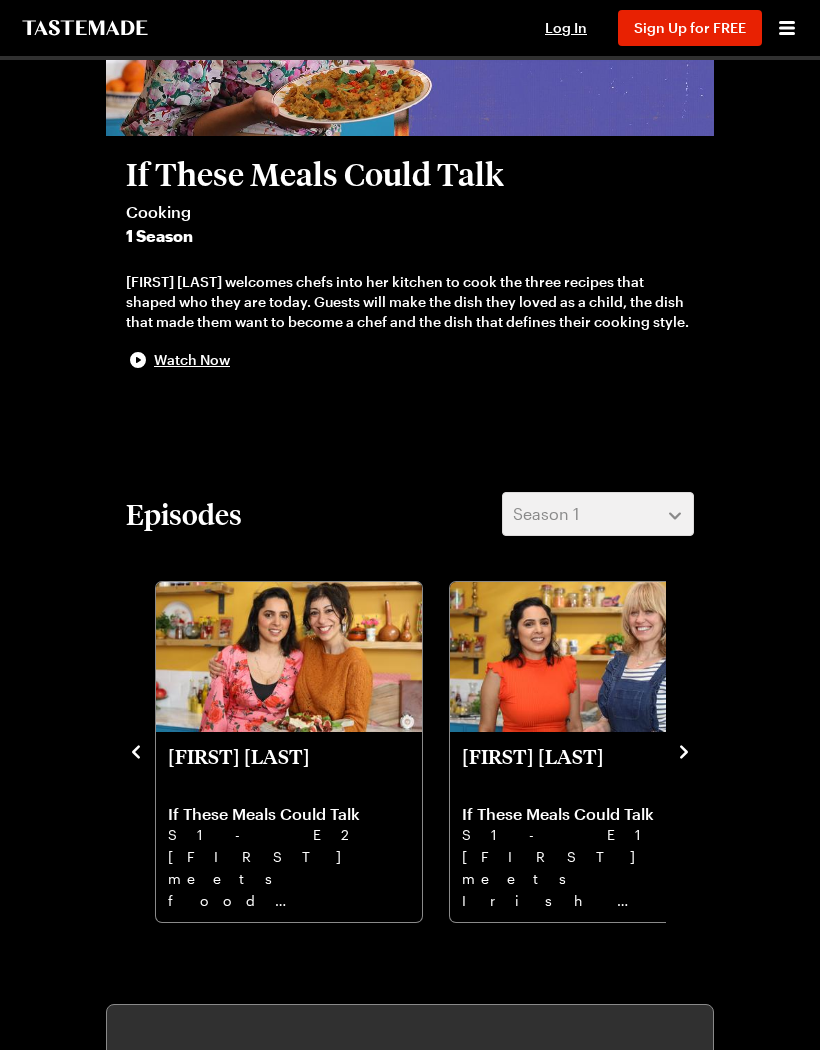 click 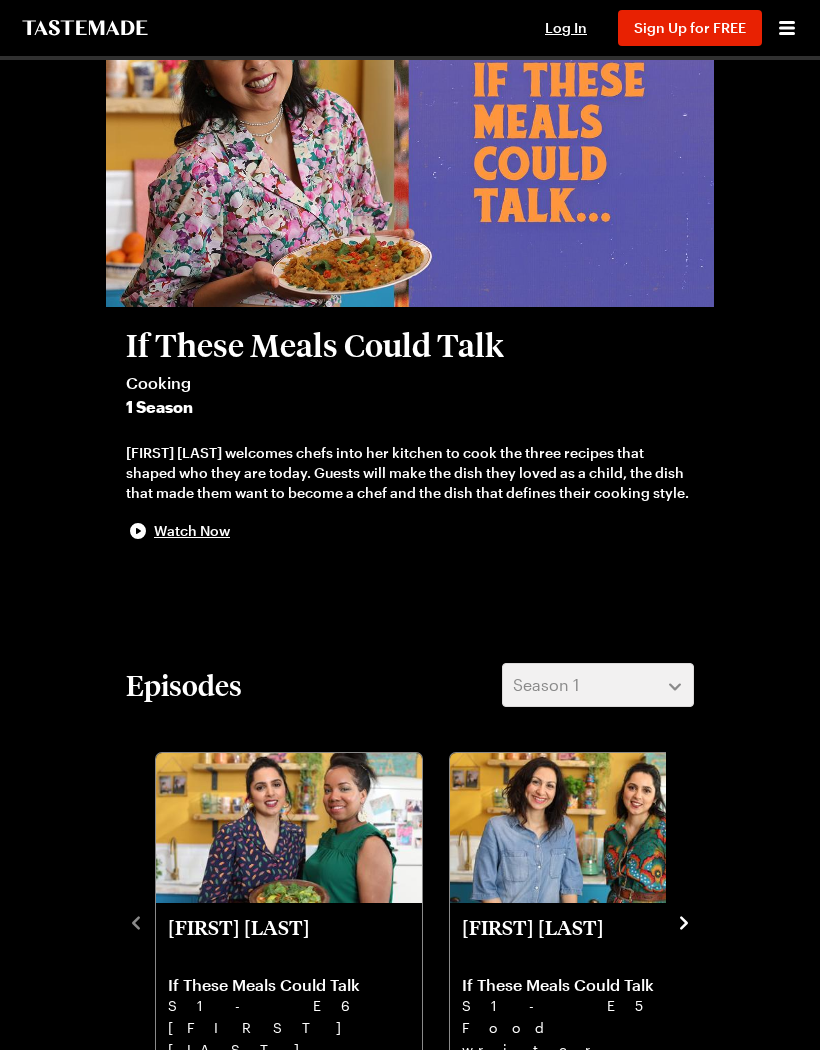 scroll, scrollTop: 0, scrollLeft: 0, axis: both 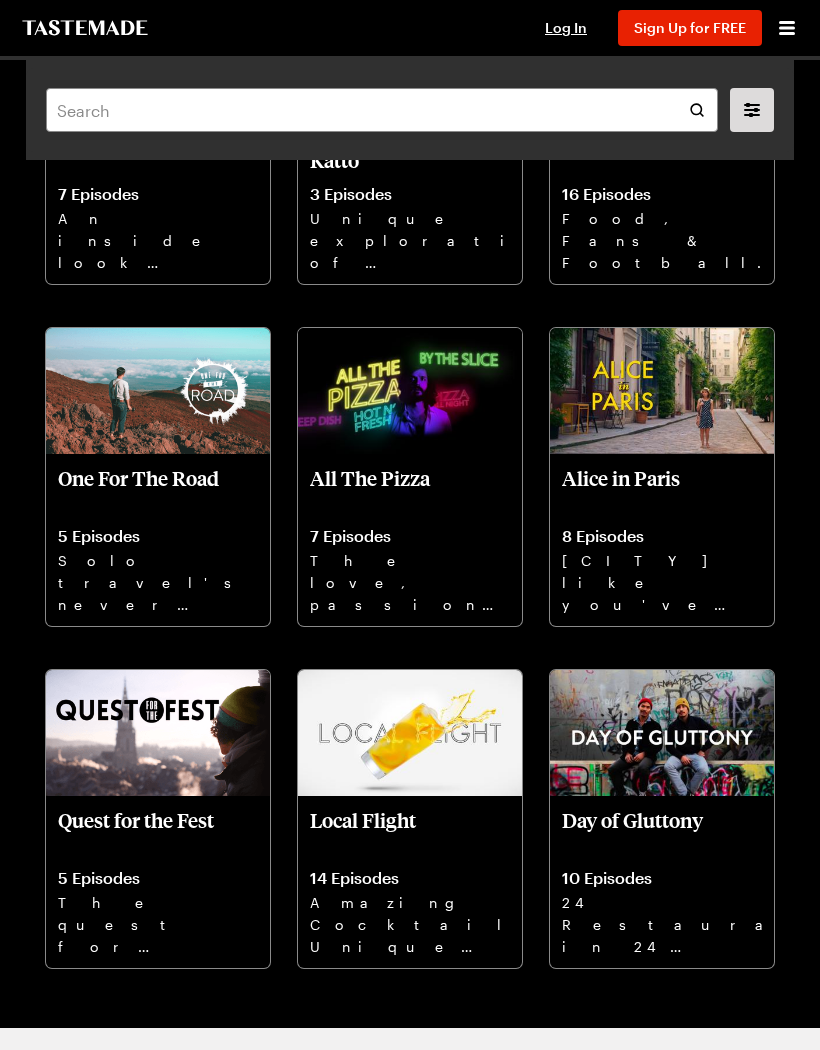 click on "All The Pizza 7 Episodes The love, passion and obsession of pizza" at bounding box center [410, 540] 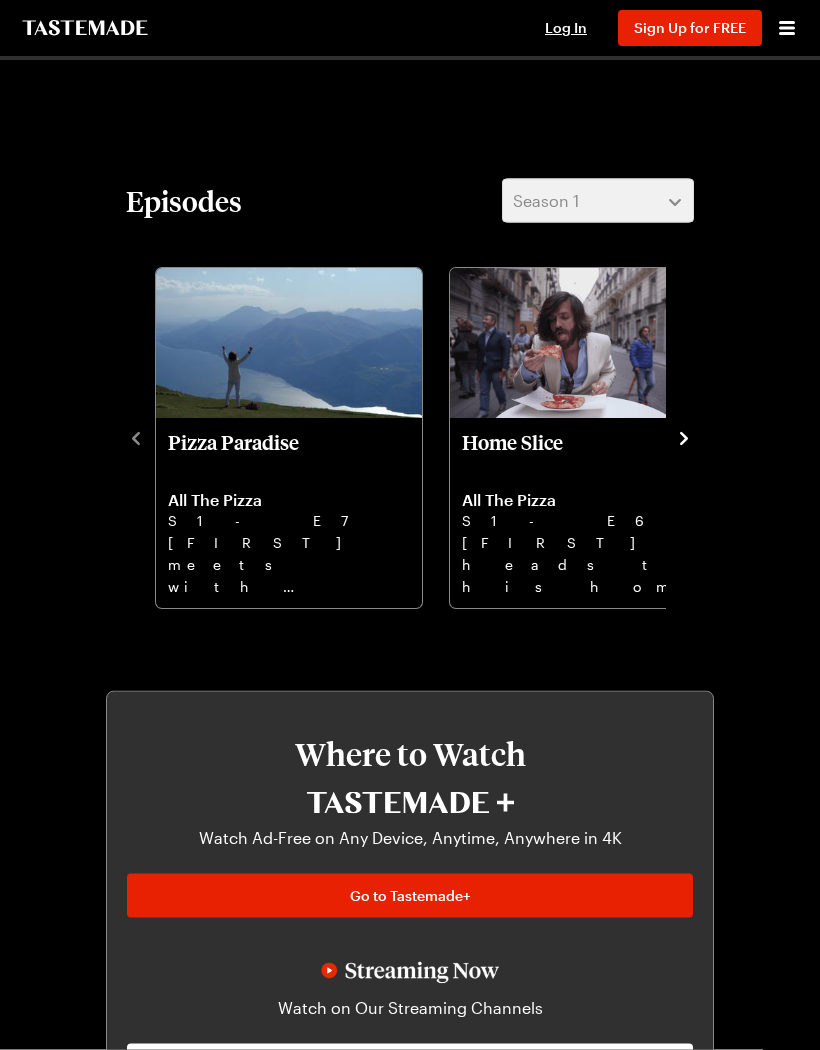 scroll, scrollTop: 601, scrollLeft: 0, axis: vertical 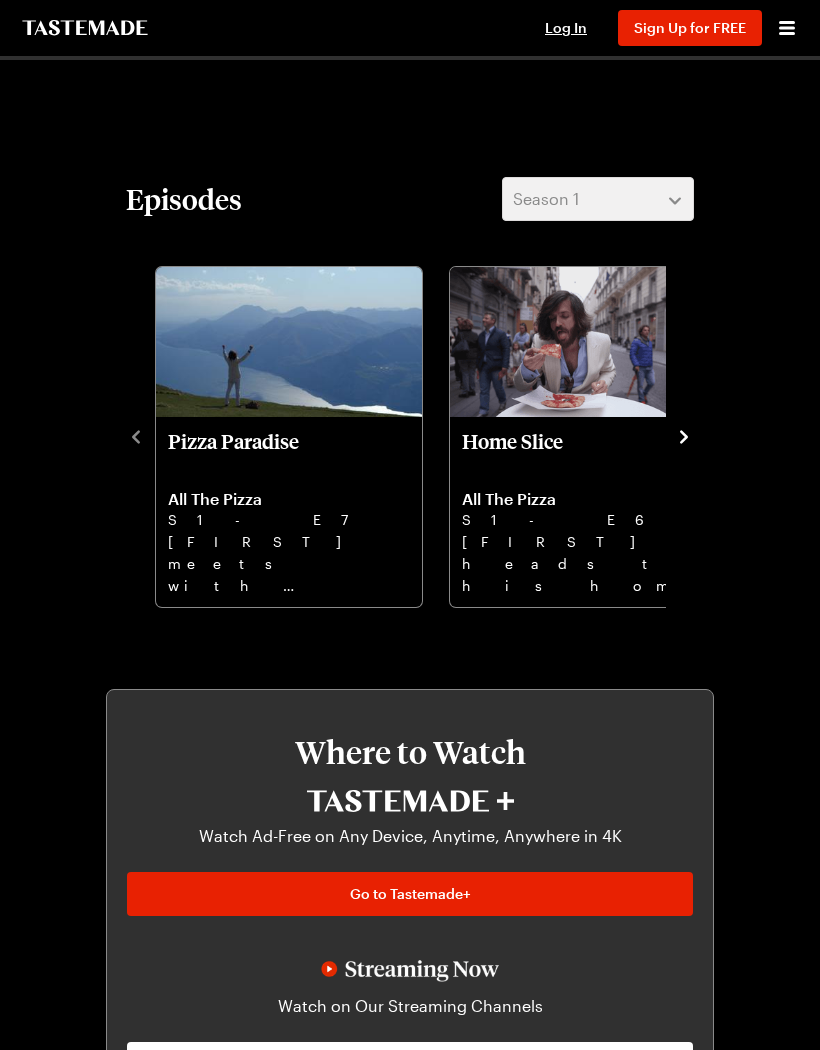 click 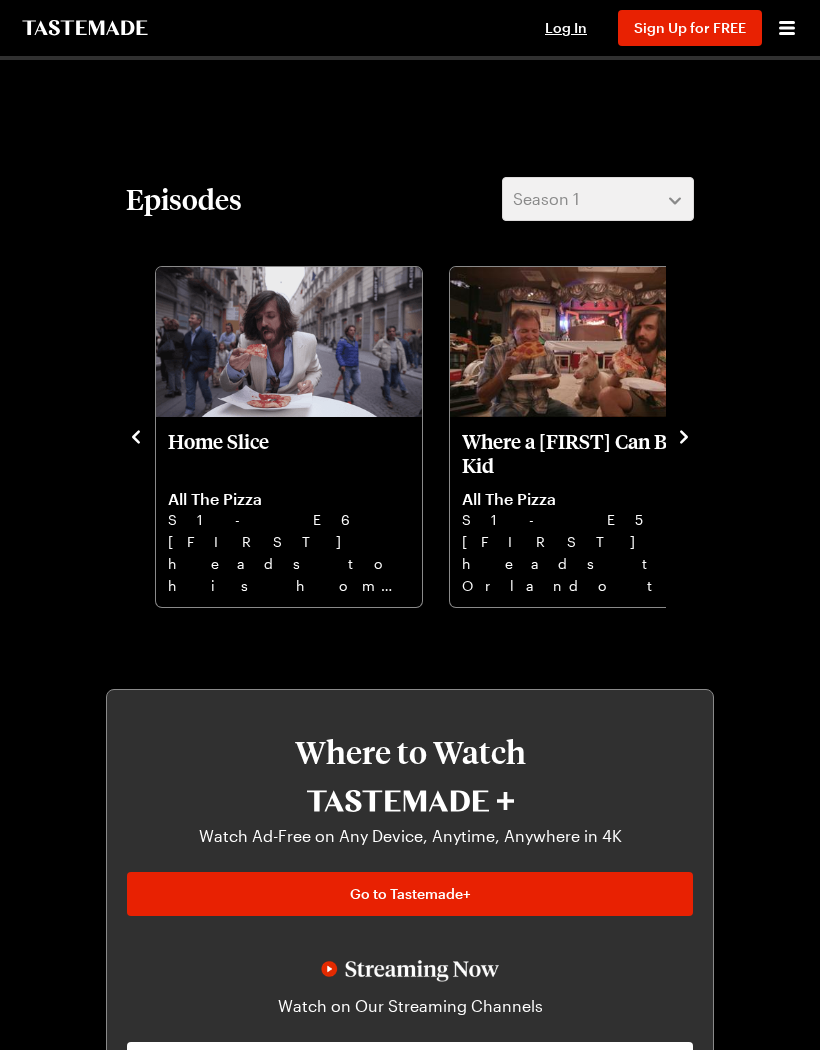 click 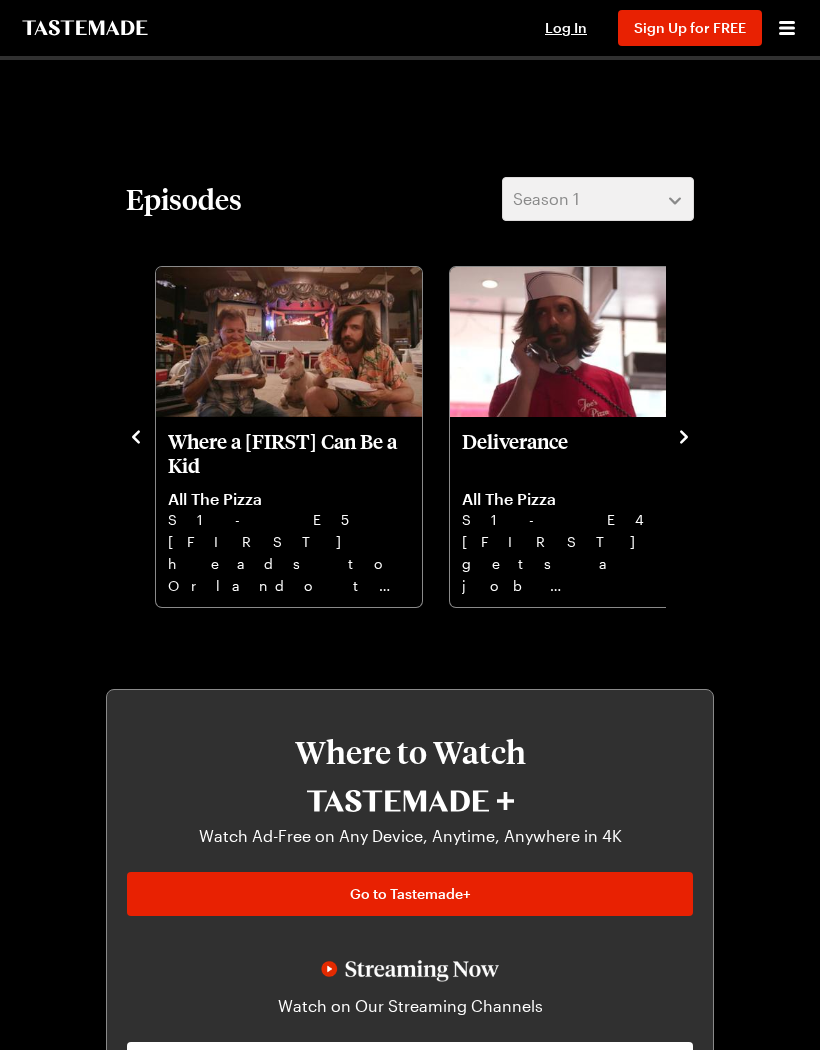 click 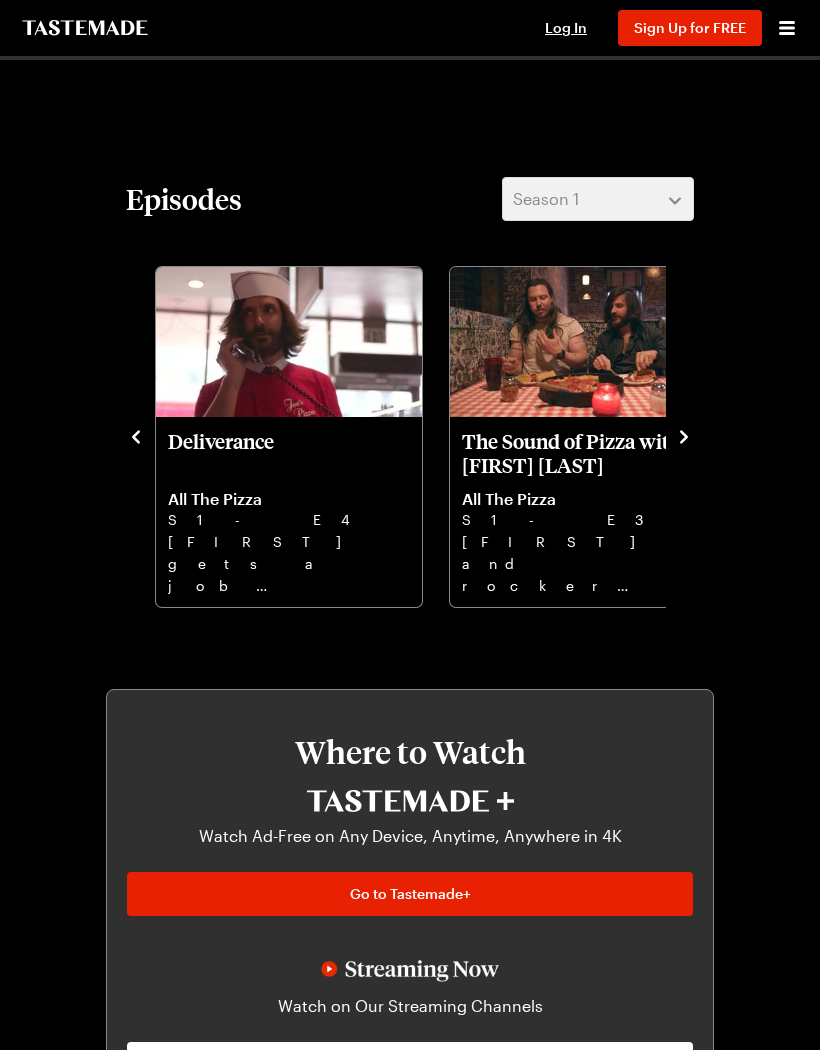 click 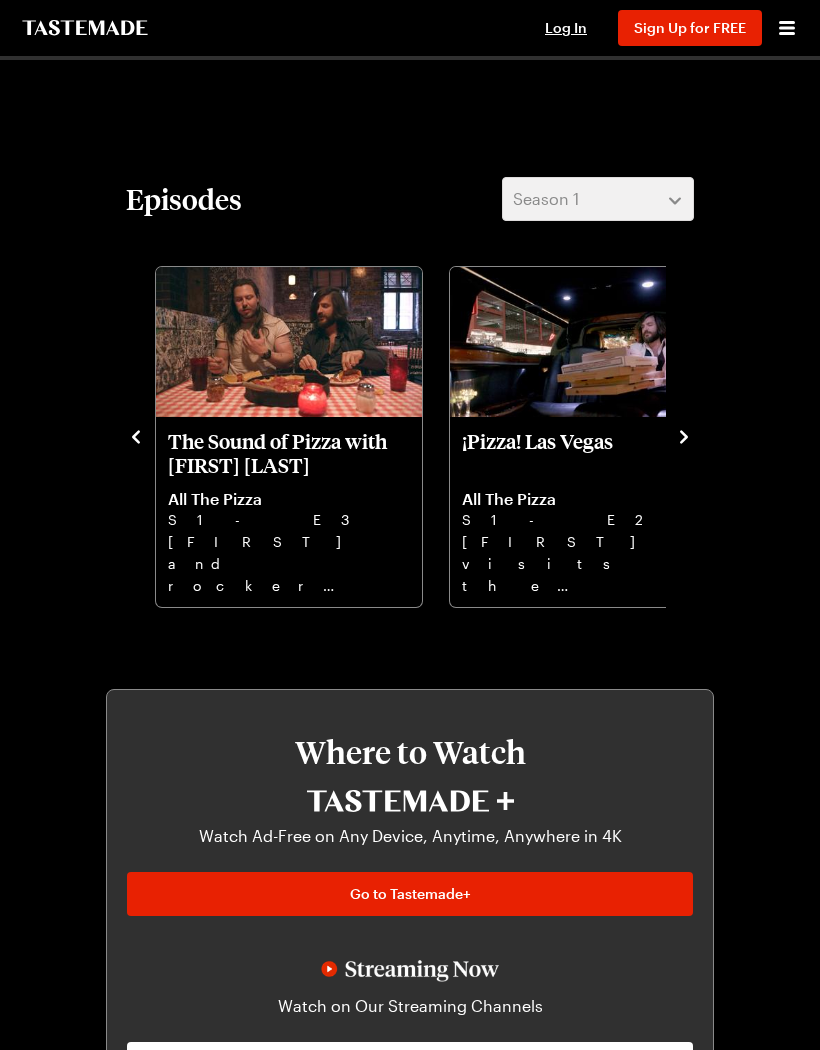 click 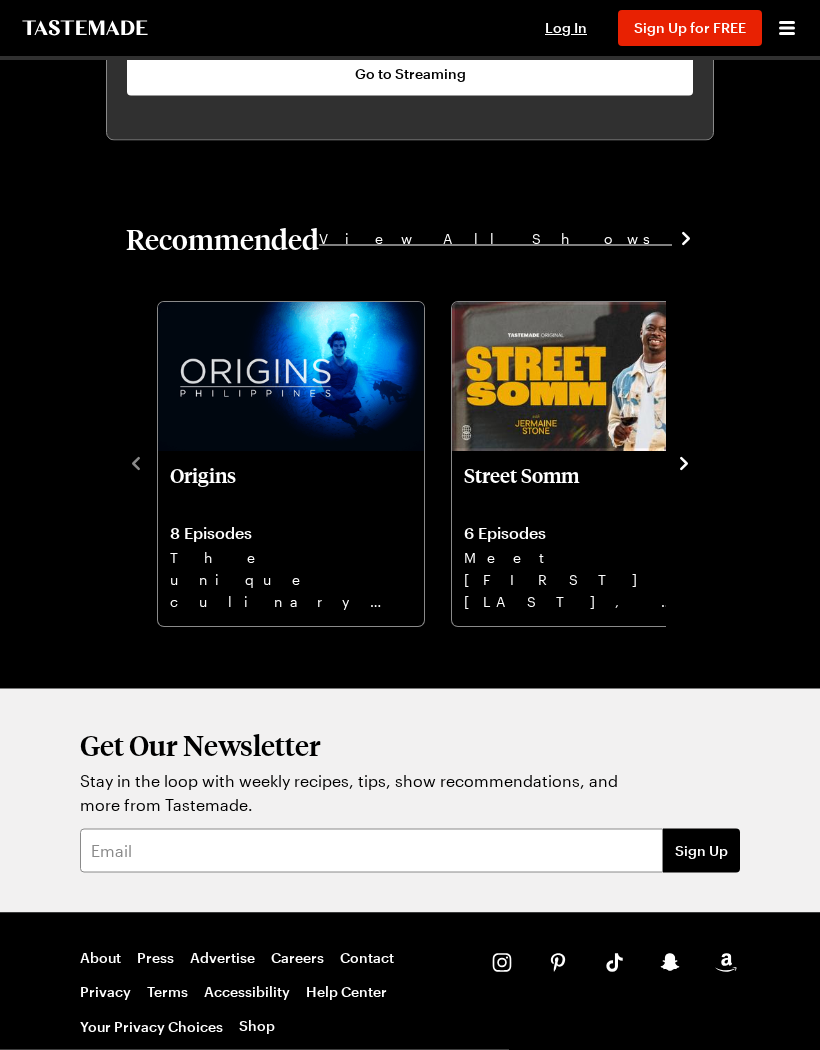 scroll, scrollTop: 1592, scrollLeft: 0, axis: vertical 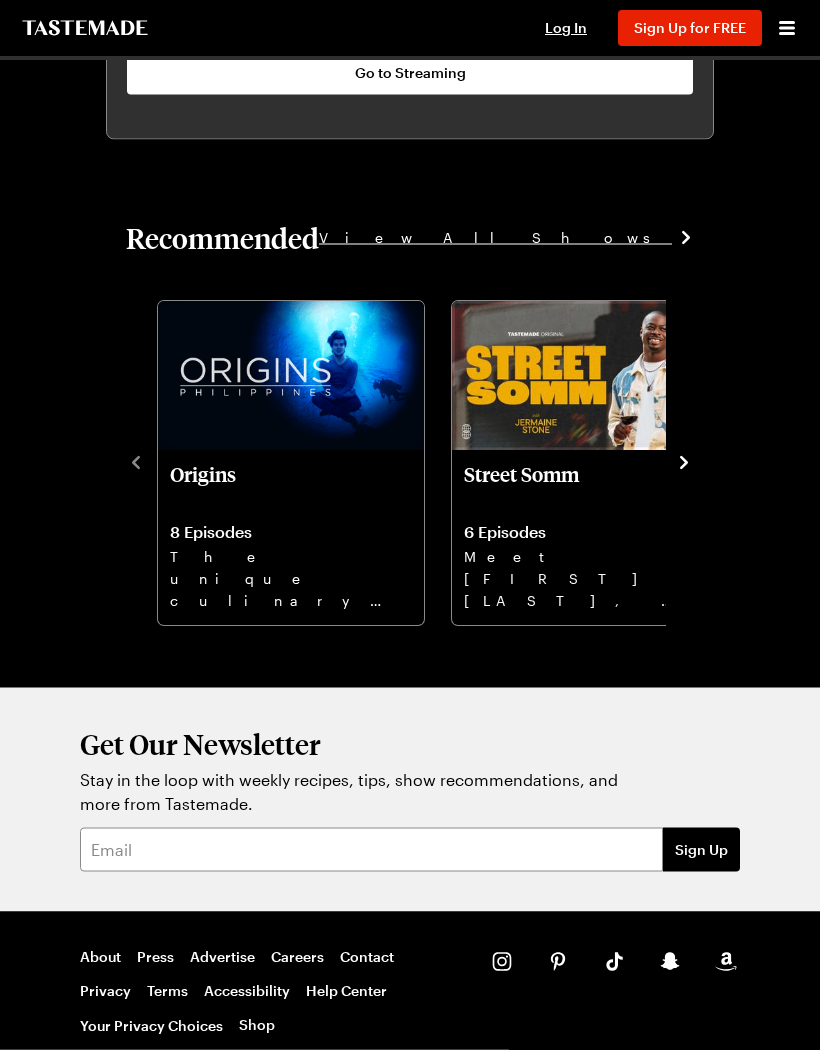 click 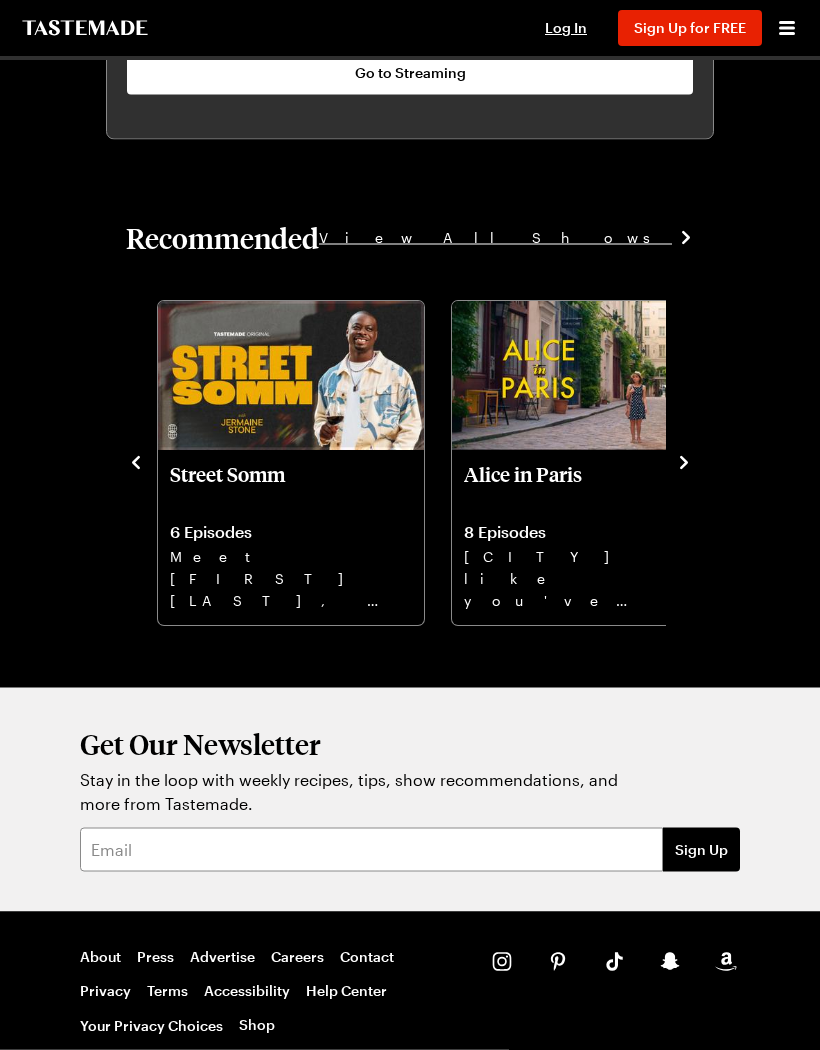 click 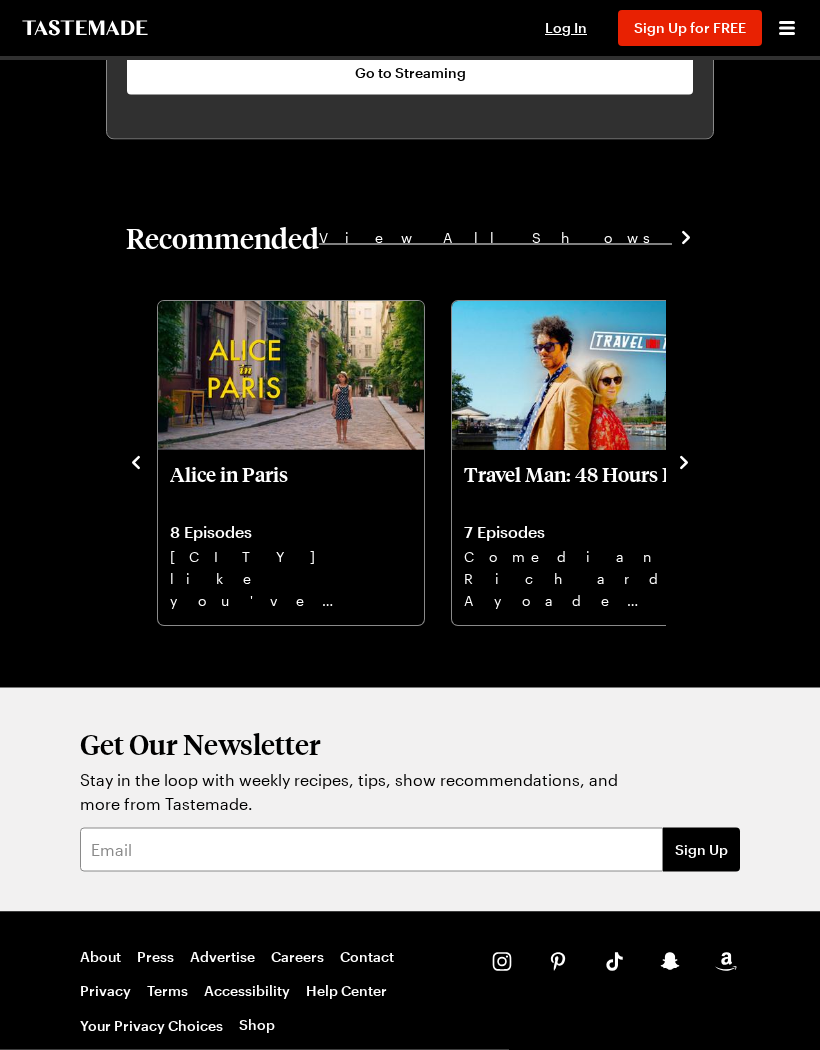 click 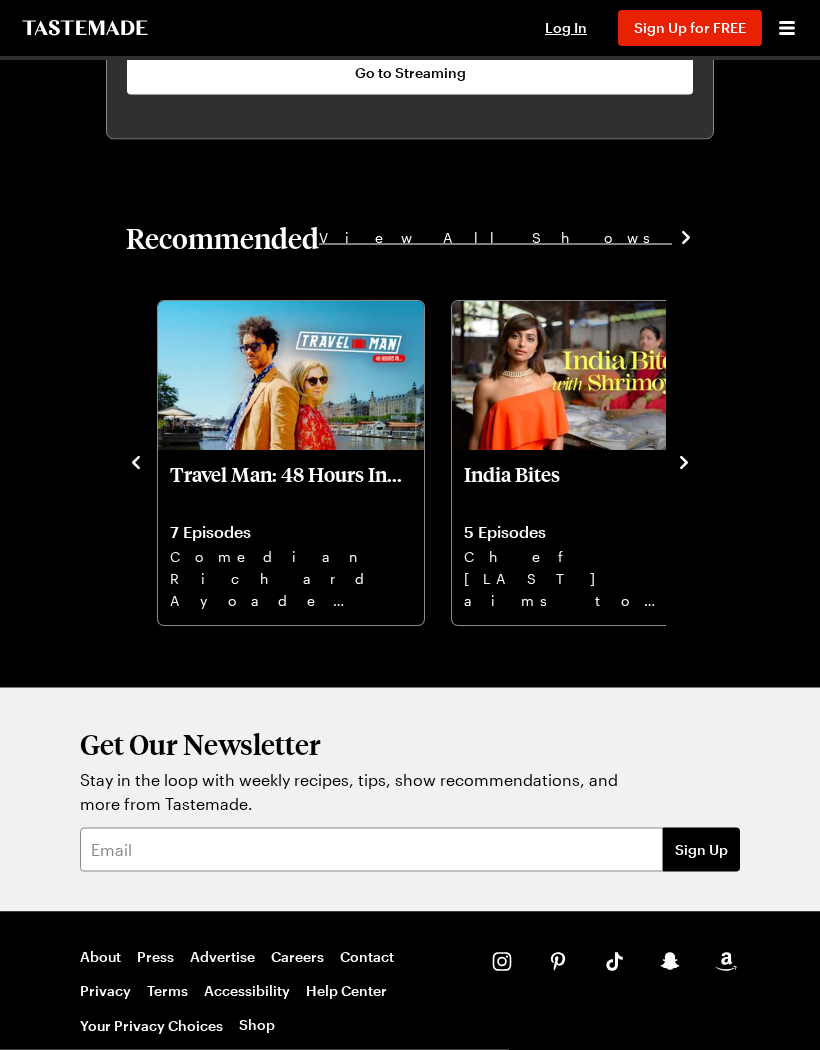 click 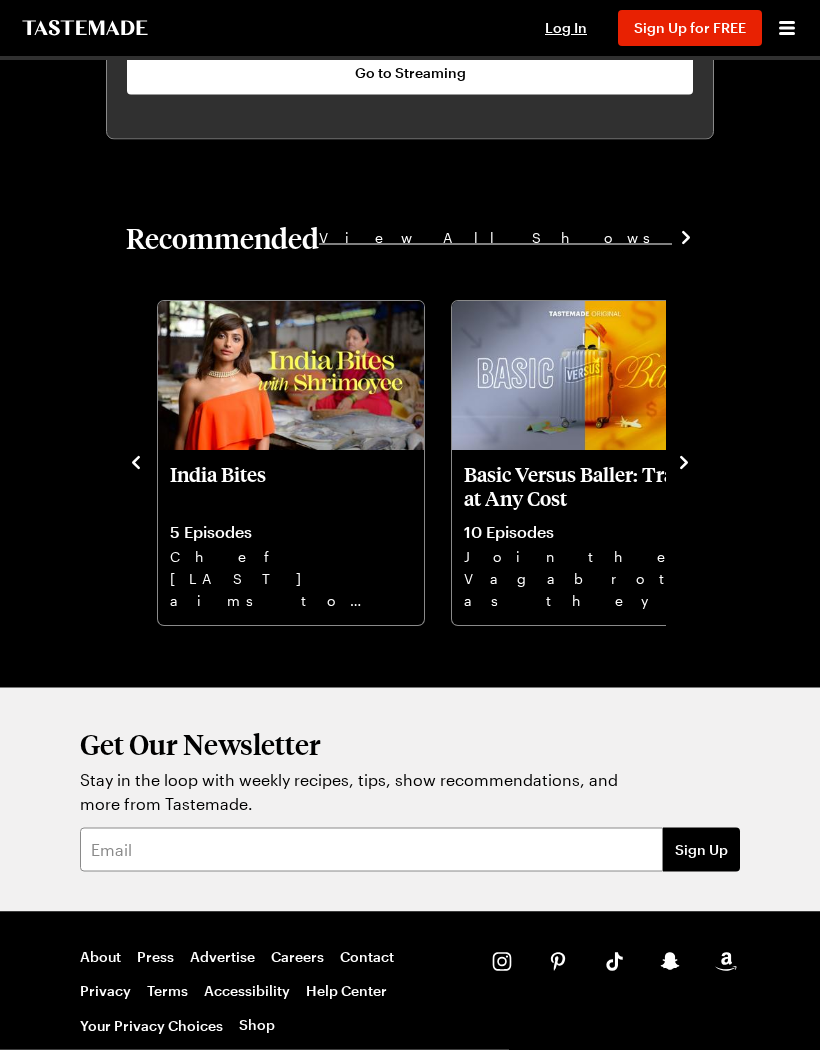 click 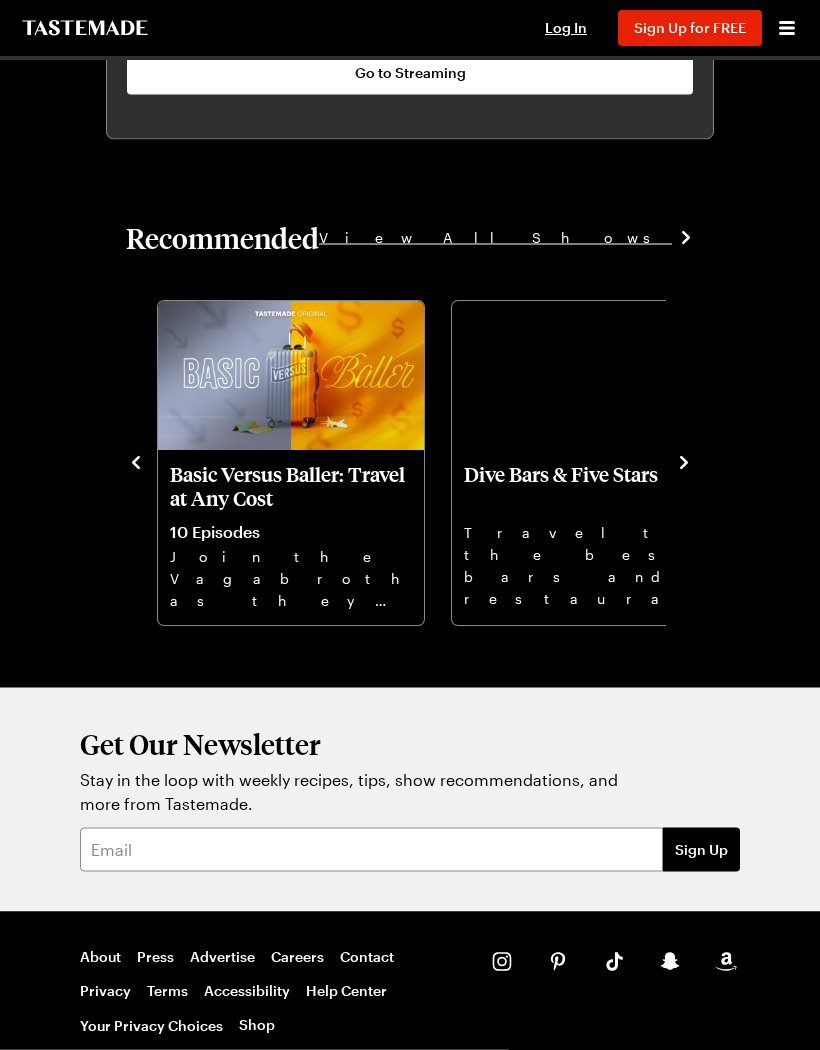 scroll, scrollTop: 1593, scrollLeft: 0, axis: vertical 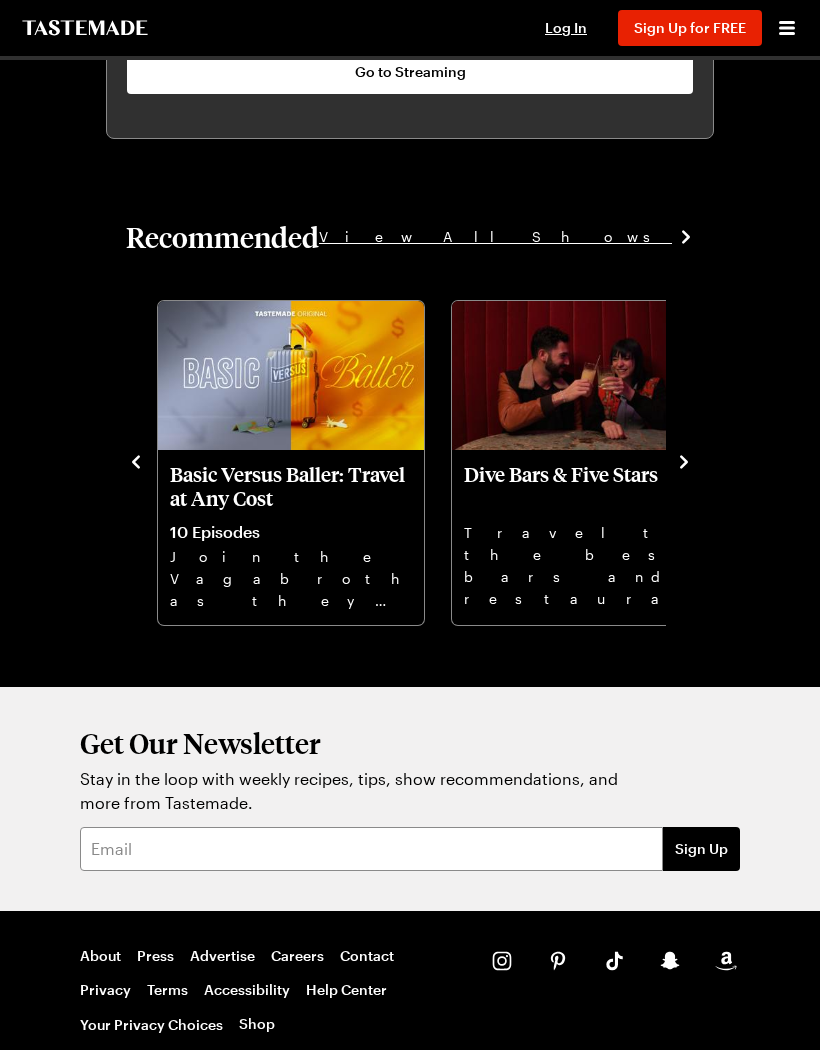 click 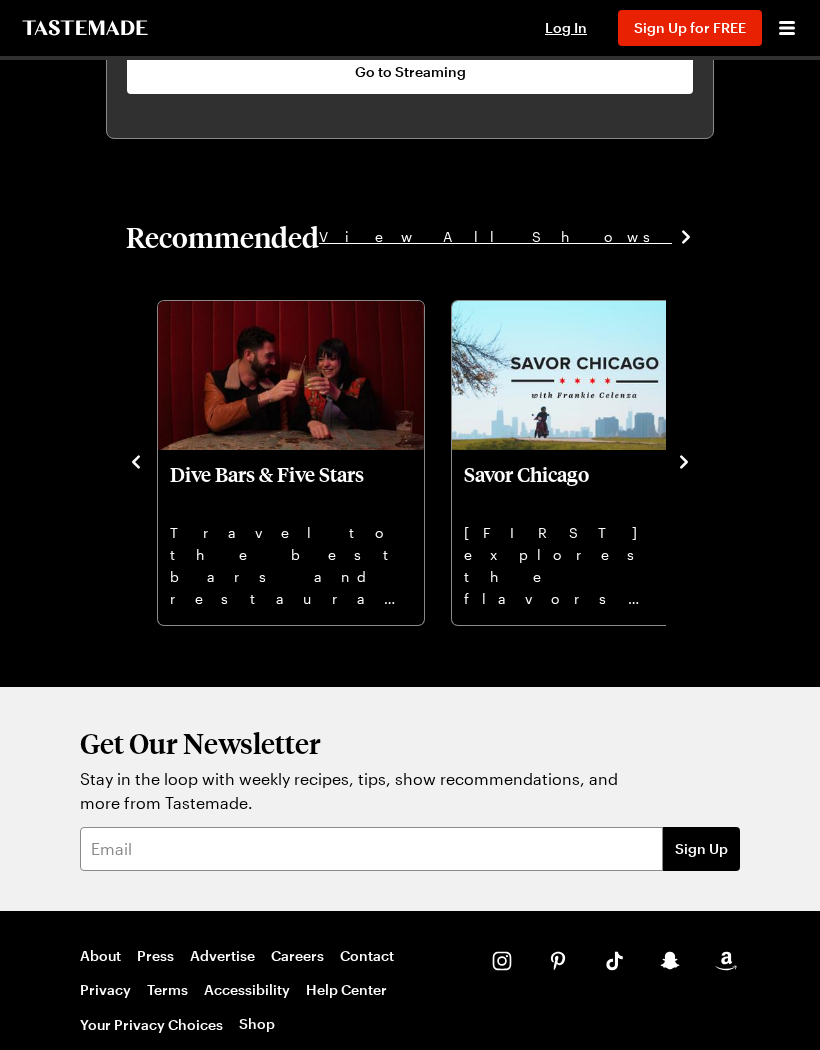 click 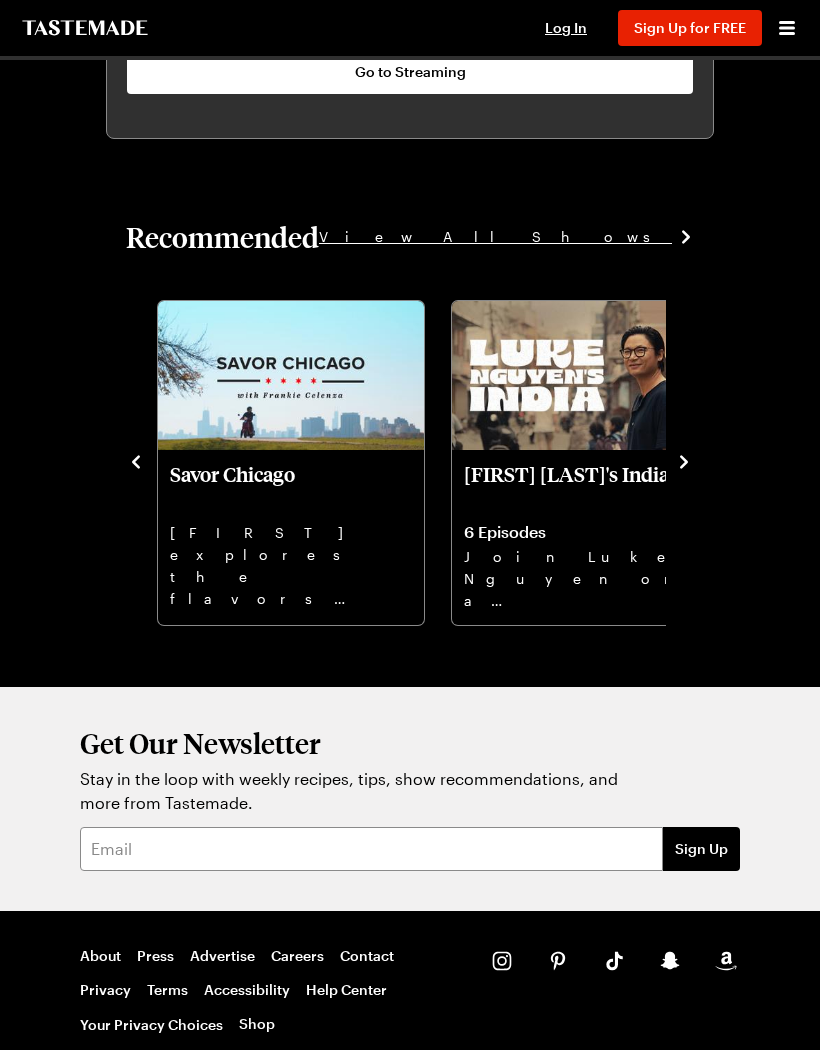 click 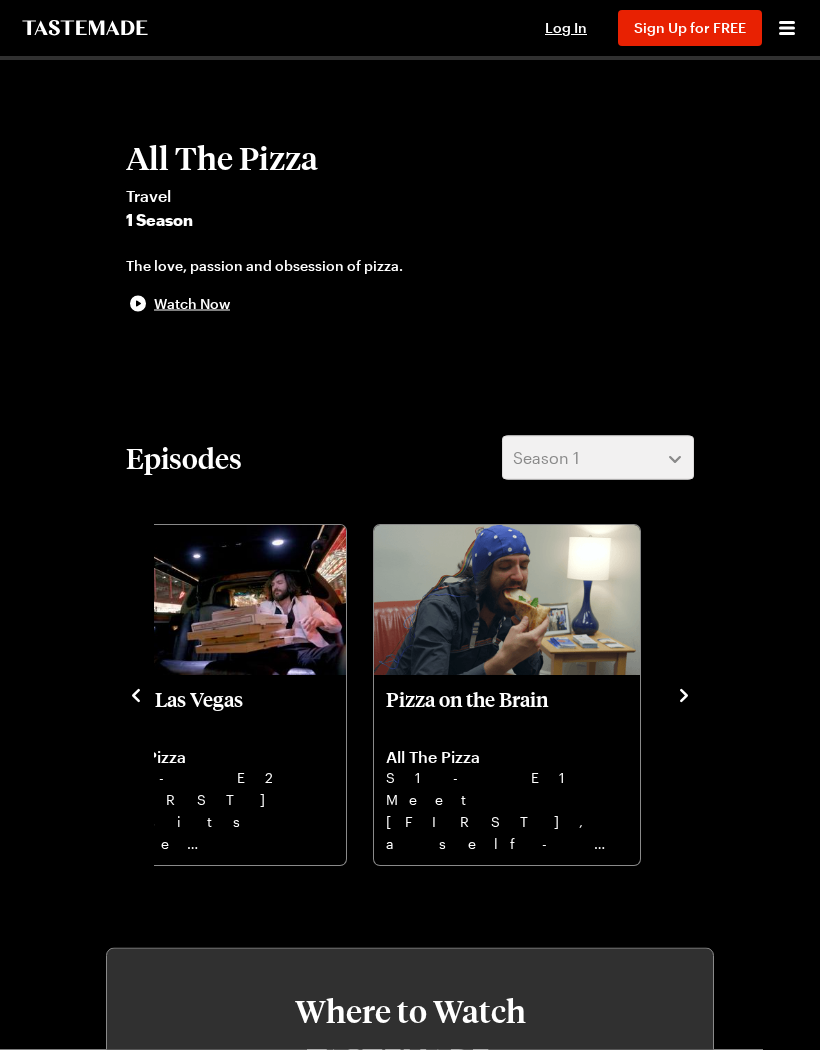 scroll, scrollTop: 309, scrollLeft: 0, axis: vertical 